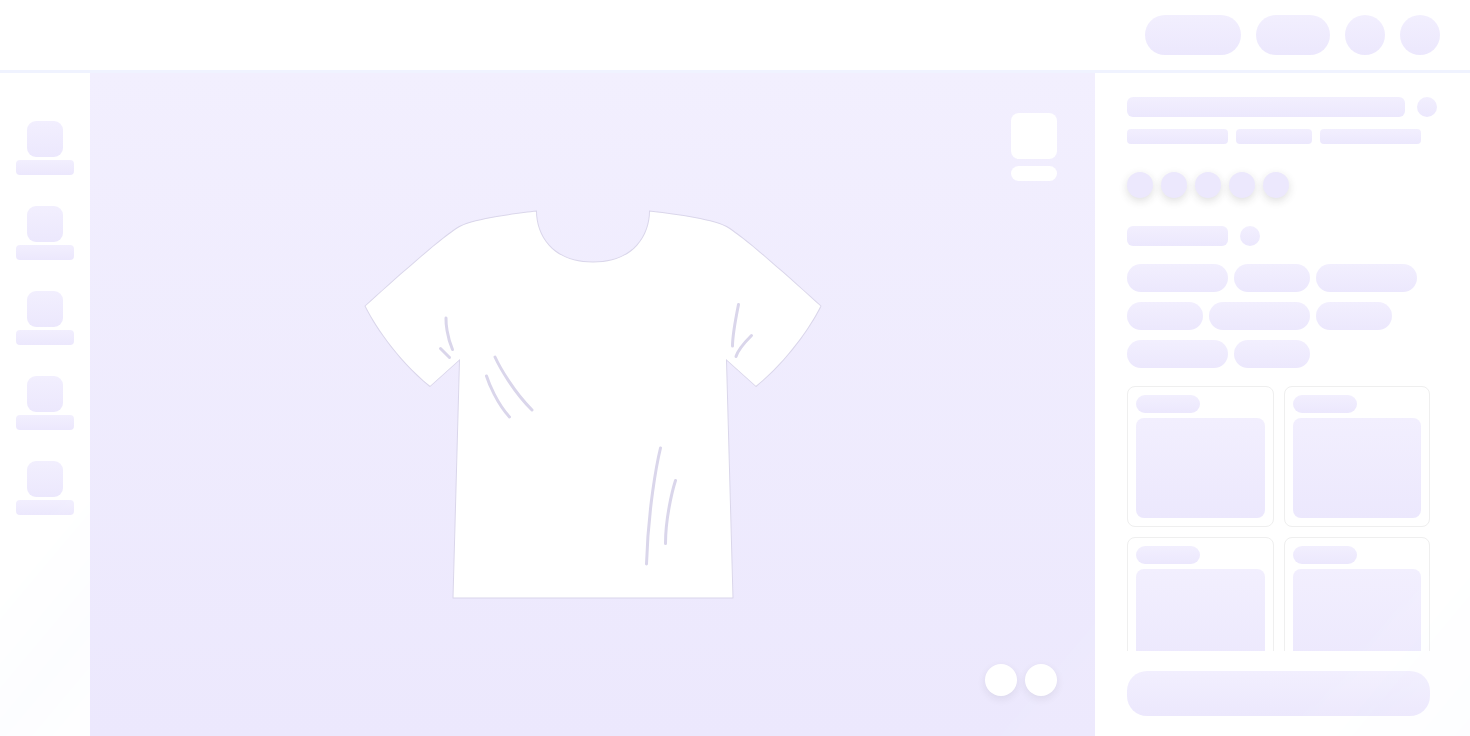scroll, scrollTop: 0, scrollLeft: 0, axis: both 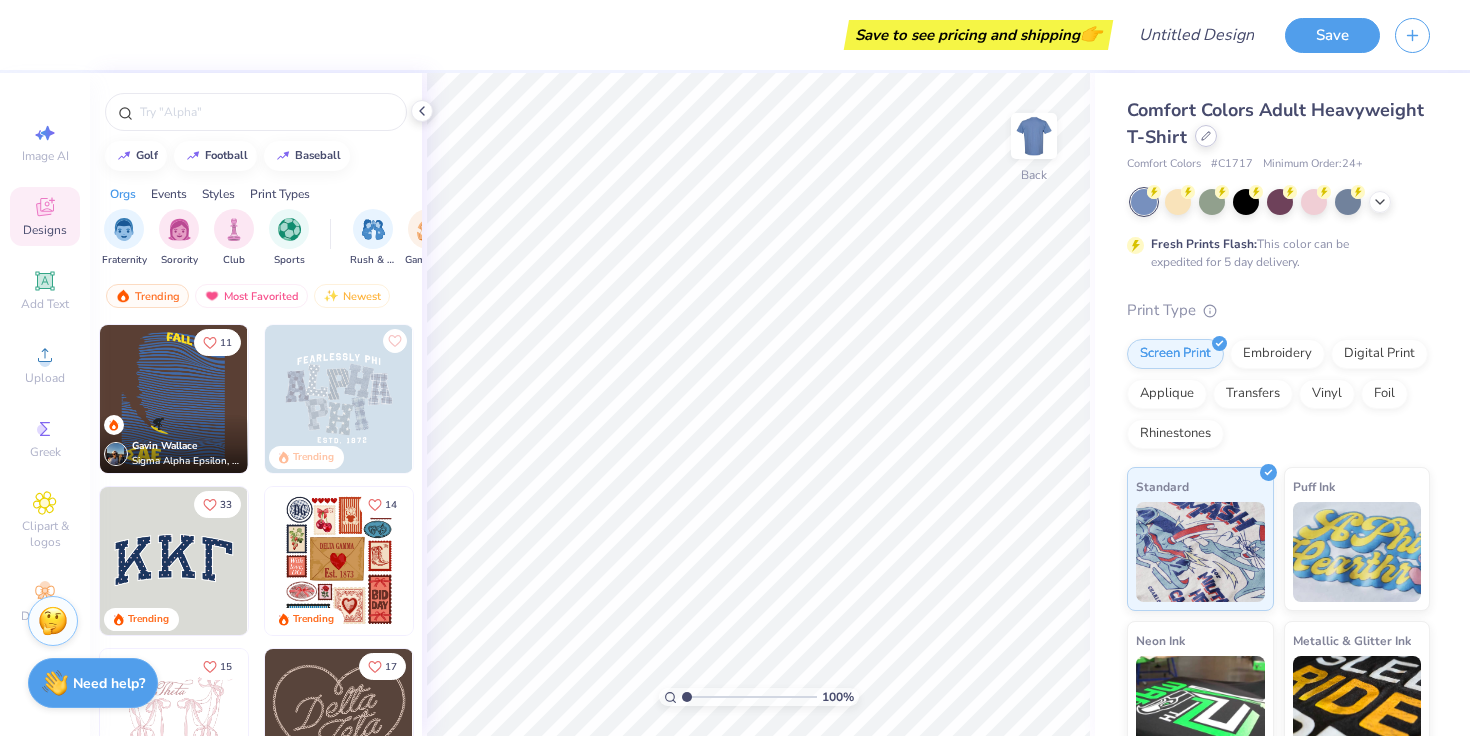 click at bounding box center (1206, 136) 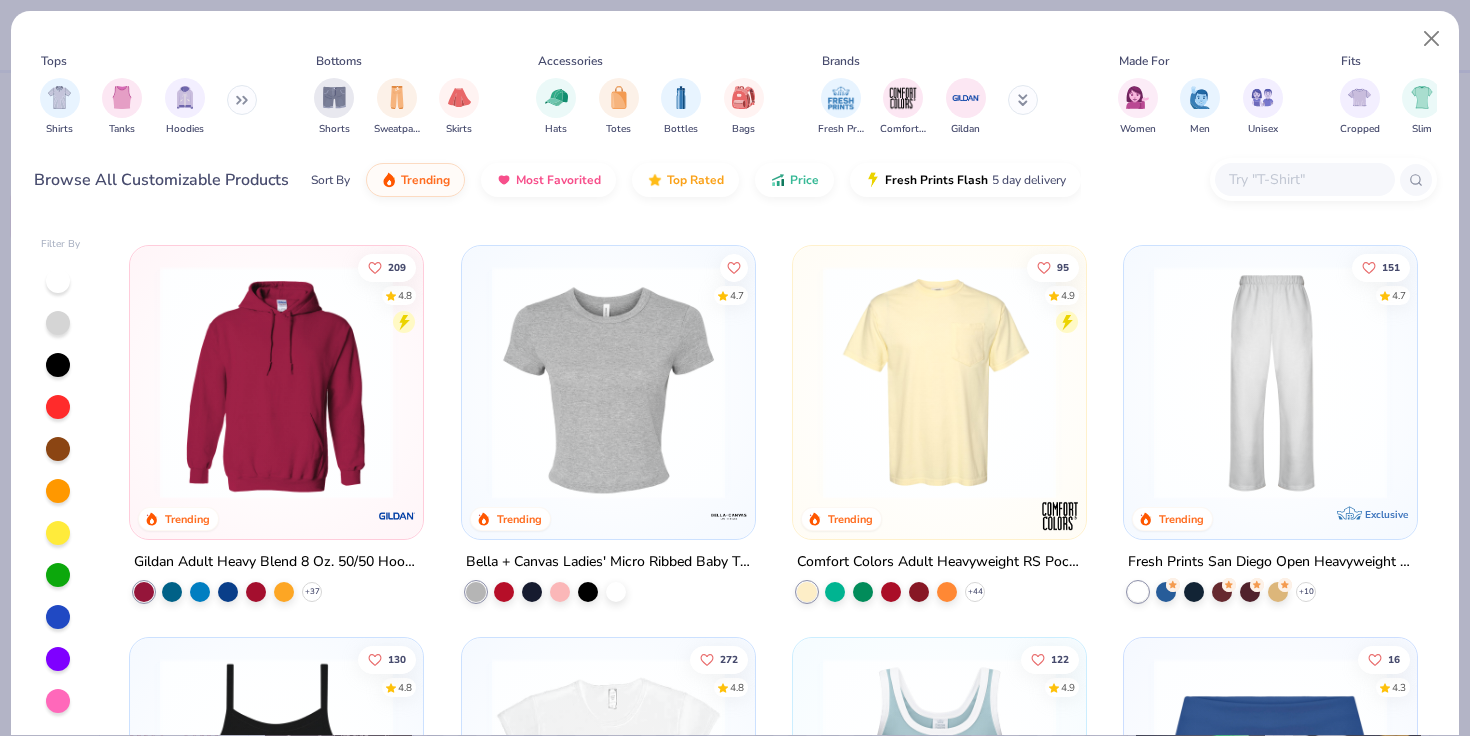 scroll, scrollTop: 787, scrollLeft: 0, axis: vertical 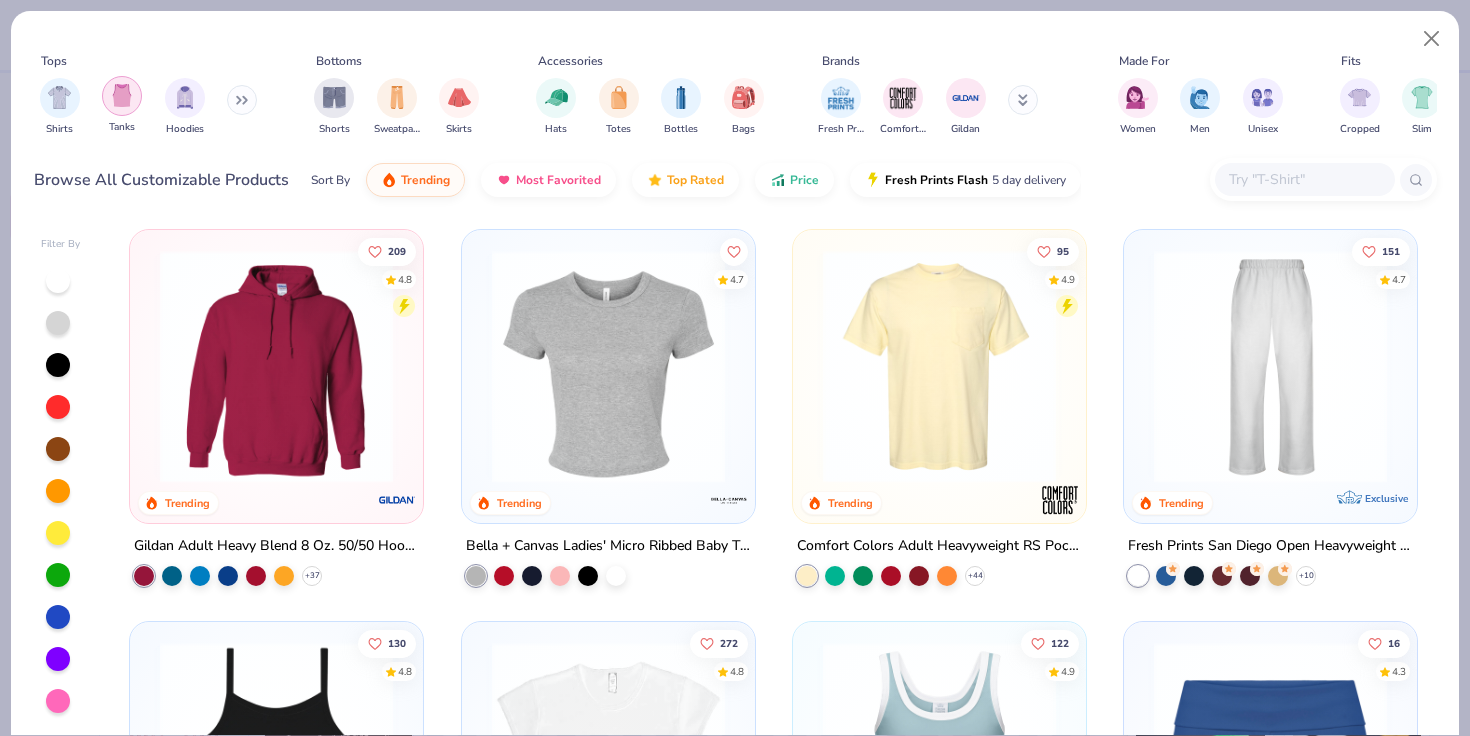 click at bounding box center [122, 96] 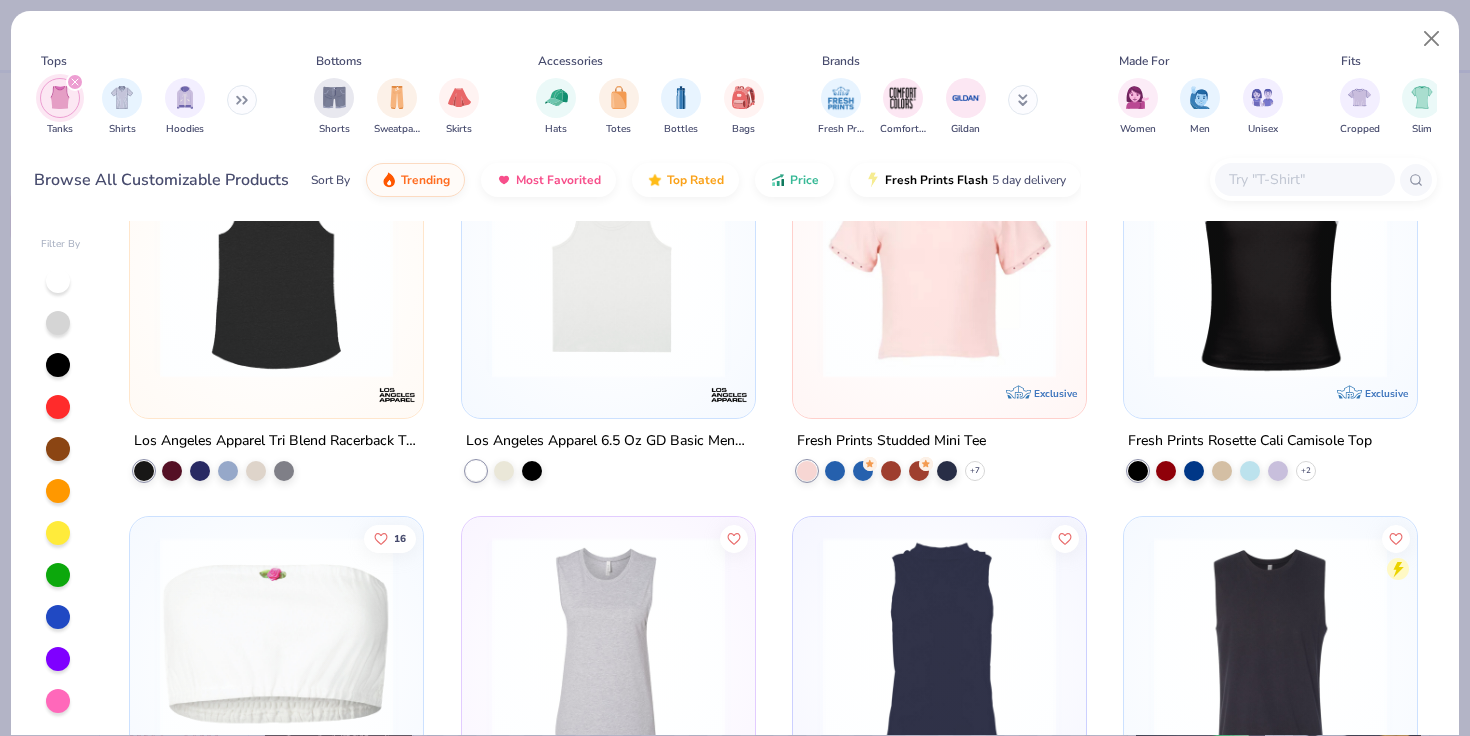 scroll, scrollTop: 4594, scrollLeft: 0, axis: vertical 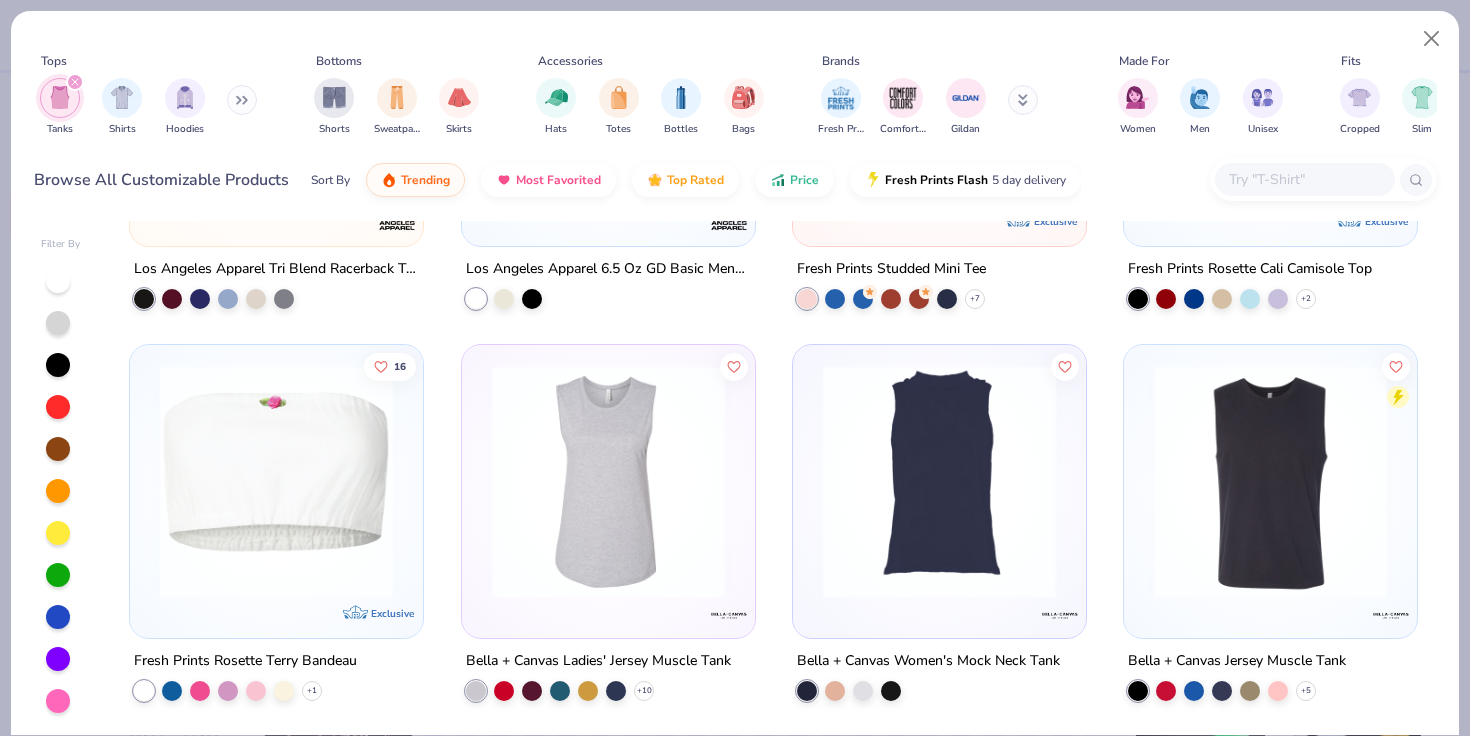 click at bounding box center (939, 481) 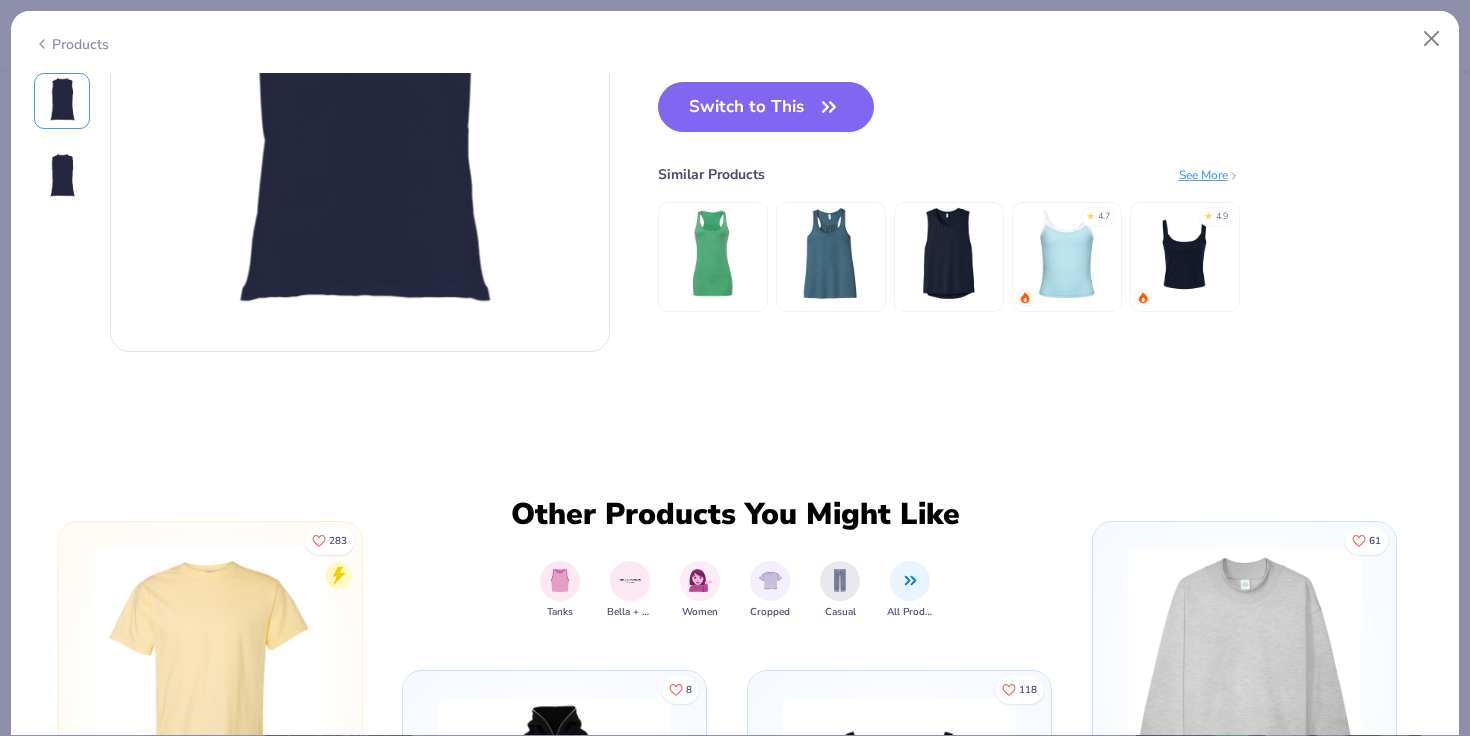 scroll, scrollTop: 522, scrollLeft: 0, axis: vertical 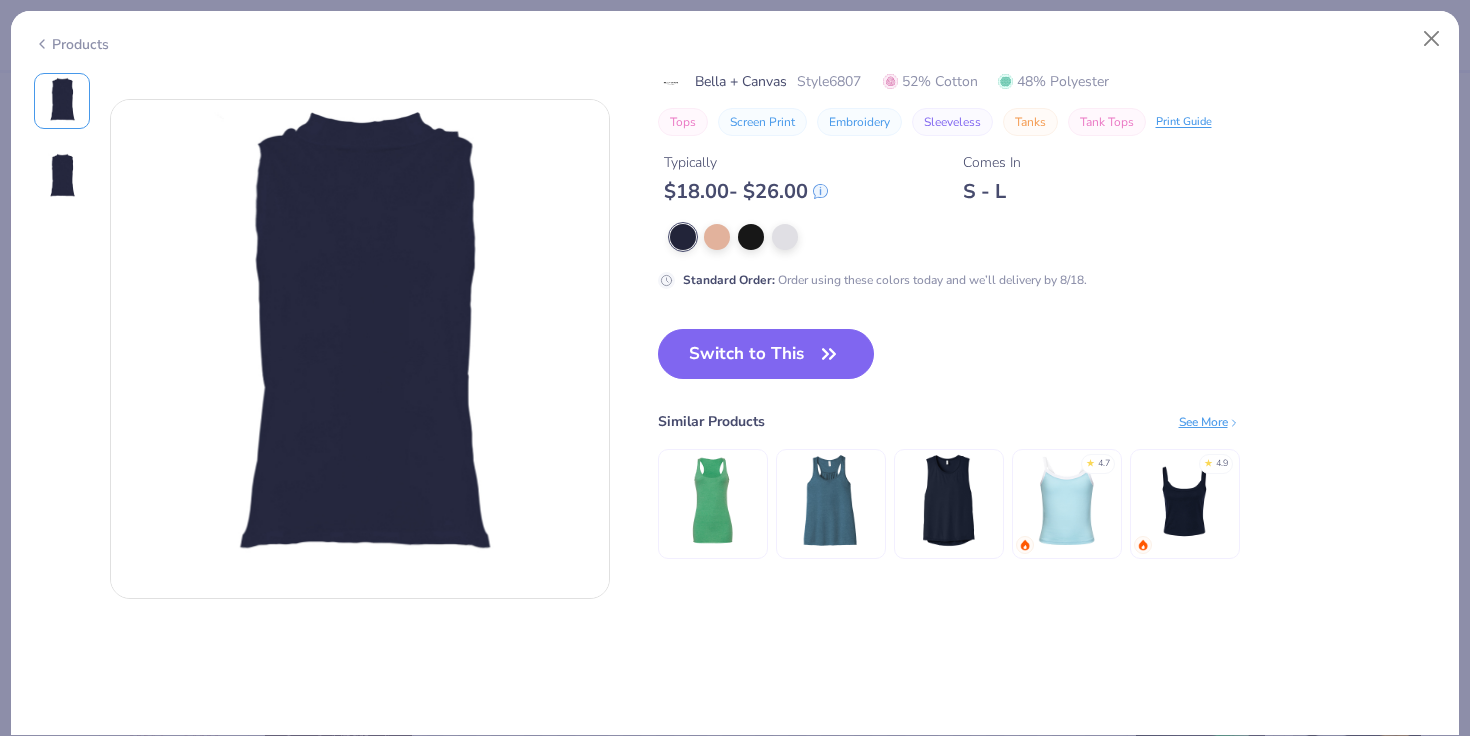click on "See More" at bounding box center [1209, 421] 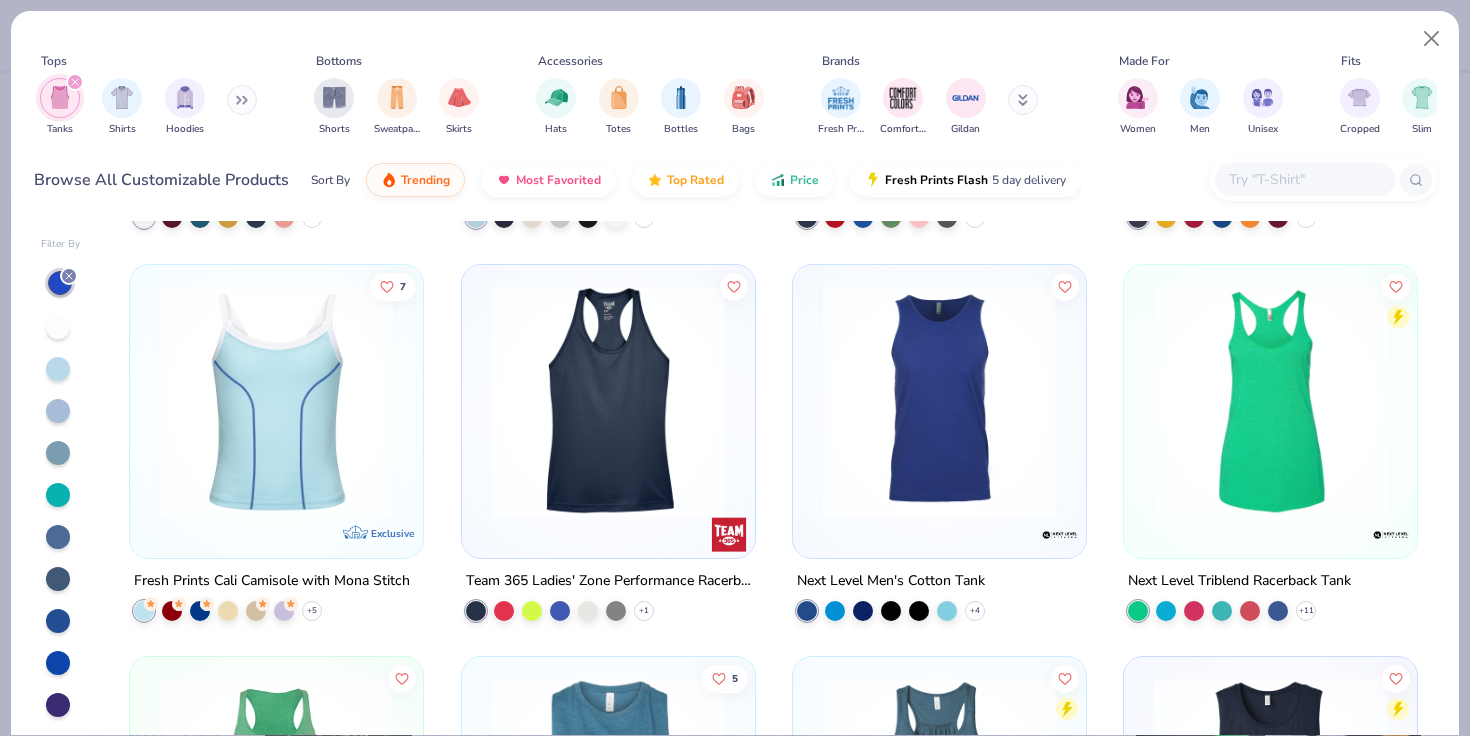 scroll, scrollTop: 2324, scrollLeft: 0, axis: vertical 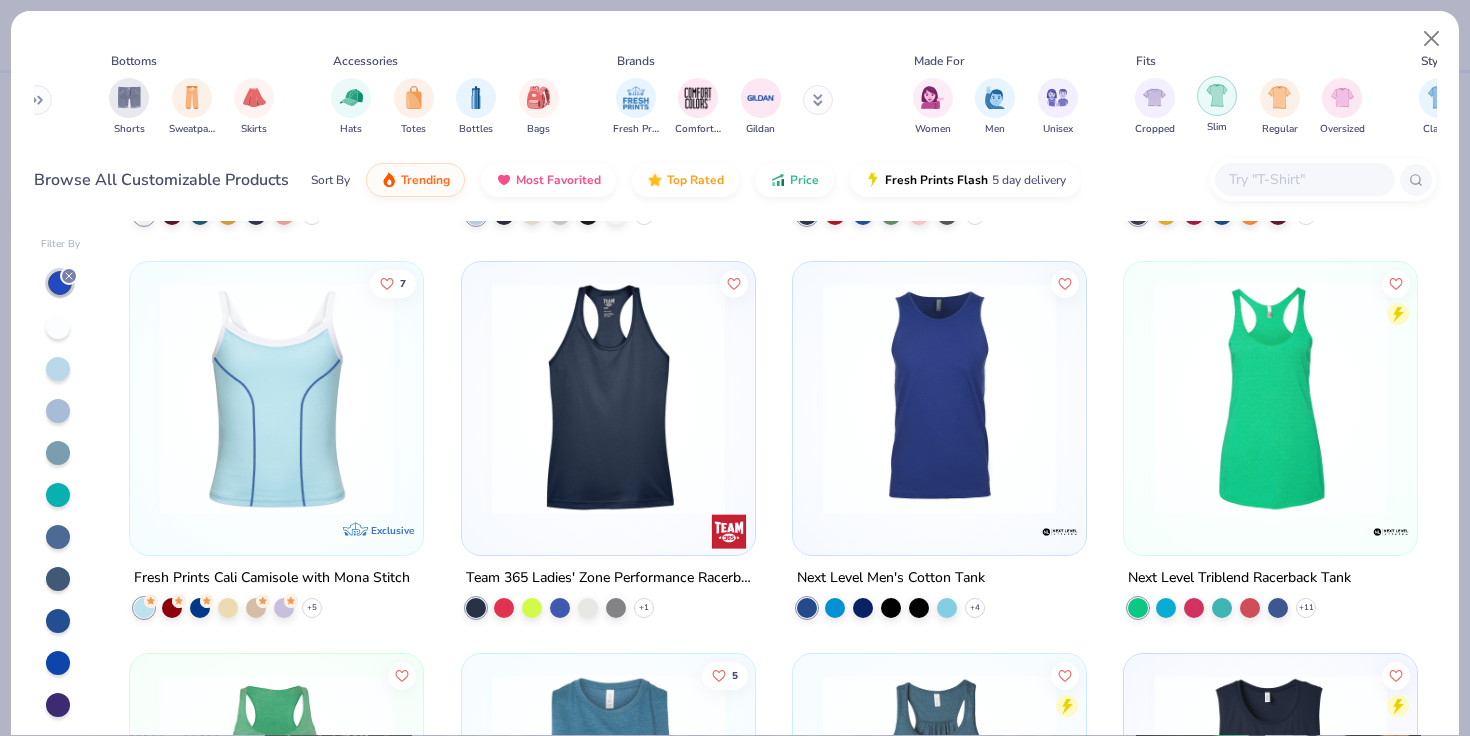 click at bounding box center [1217, 95] 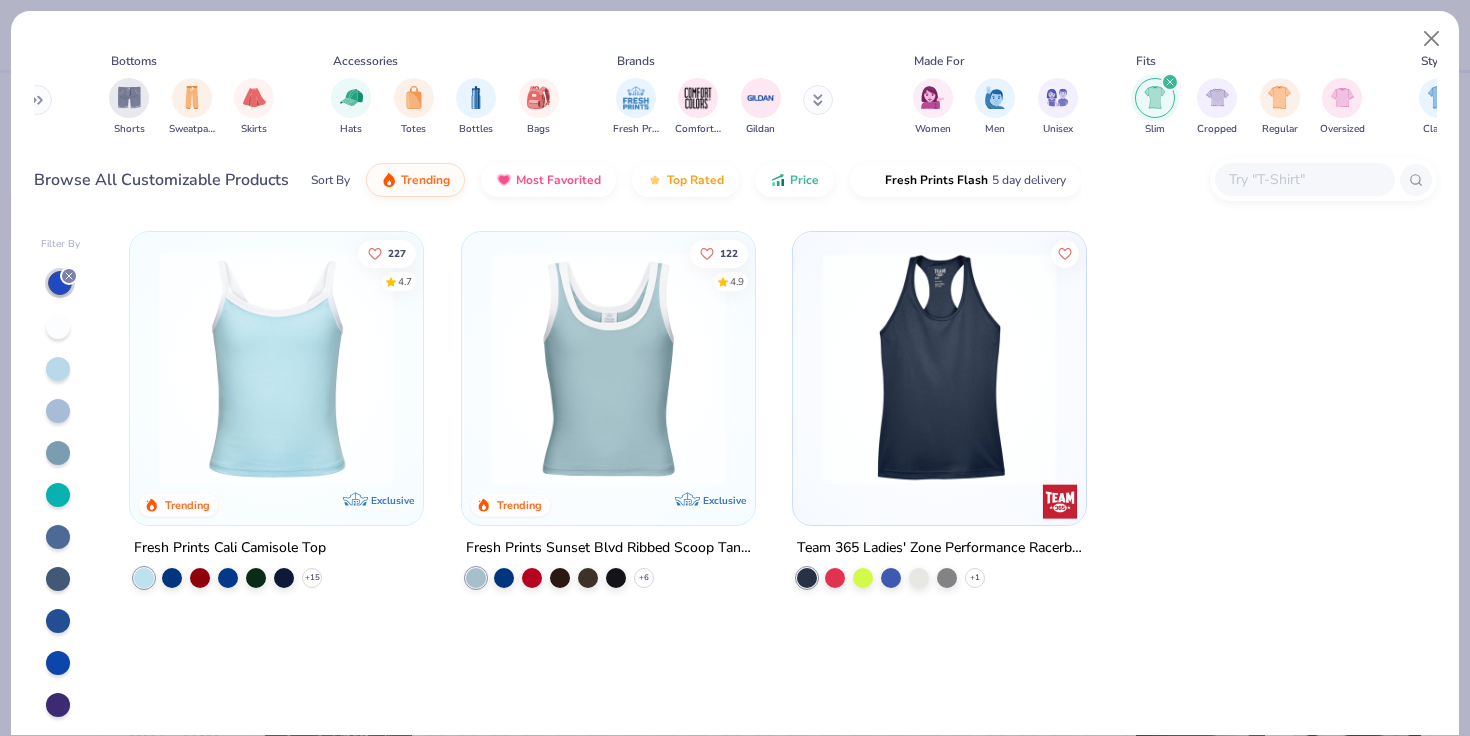 click at bounding box center [1170, 82] 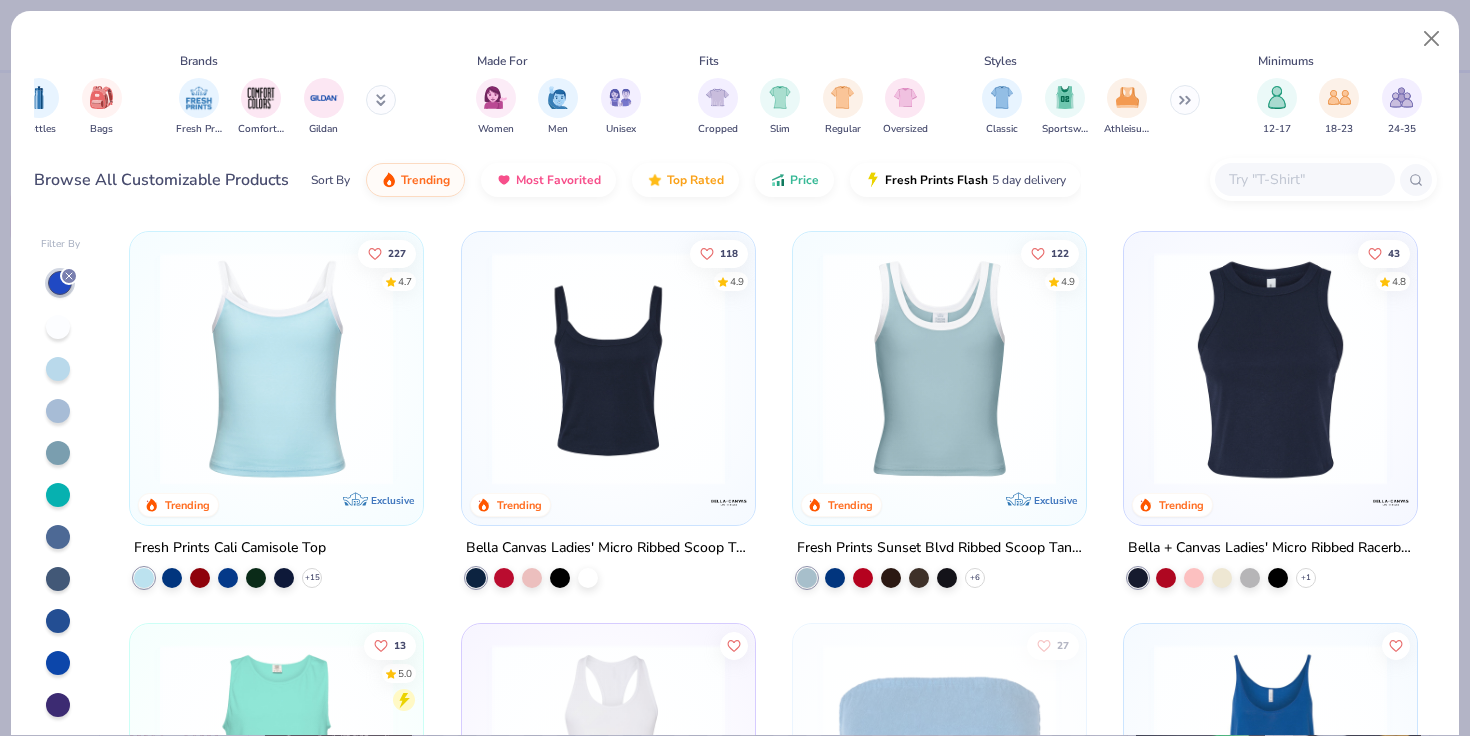 scroll, scrollTop: 0, scrollLeft: 646, axis: horizontal 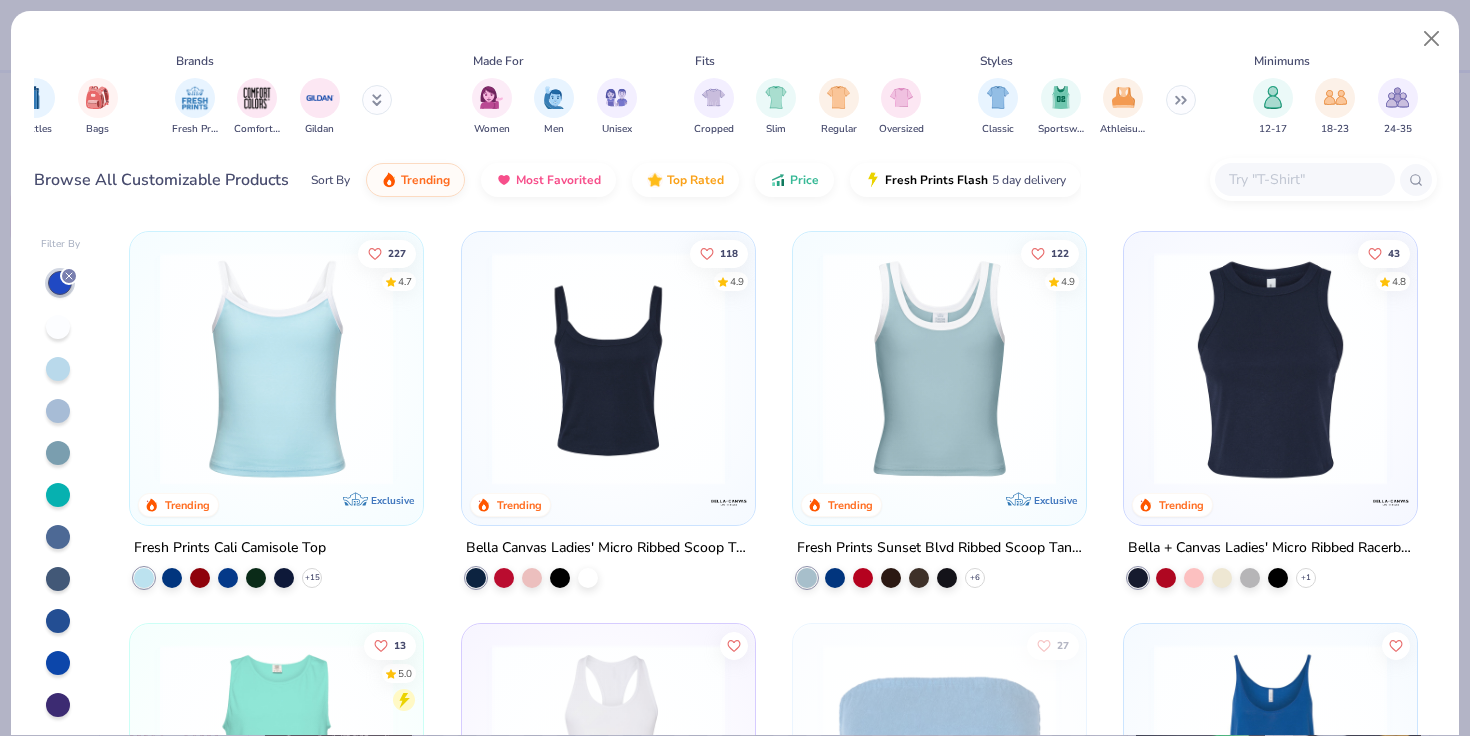 click 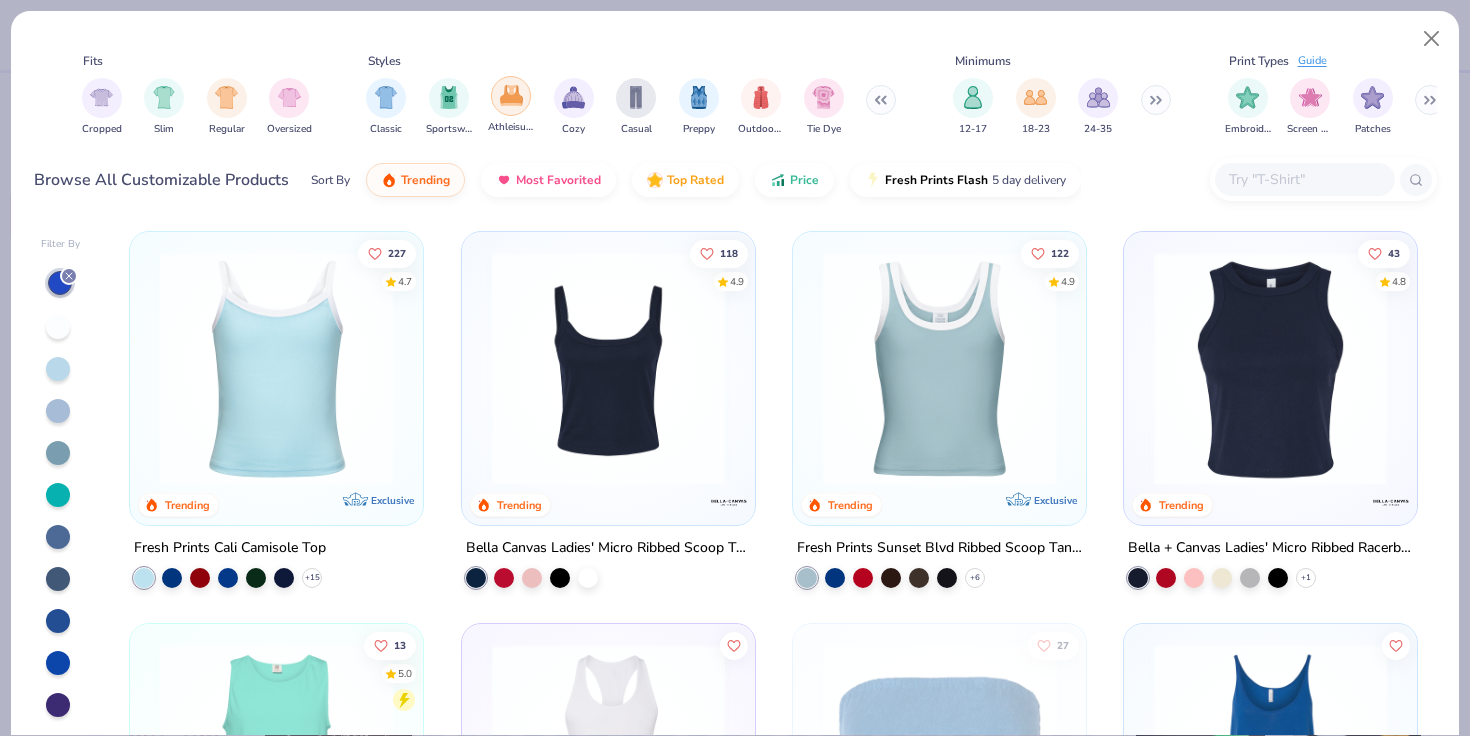 scroll, scrollTop: 0, scrollLeft: 1272, axis: horizontal 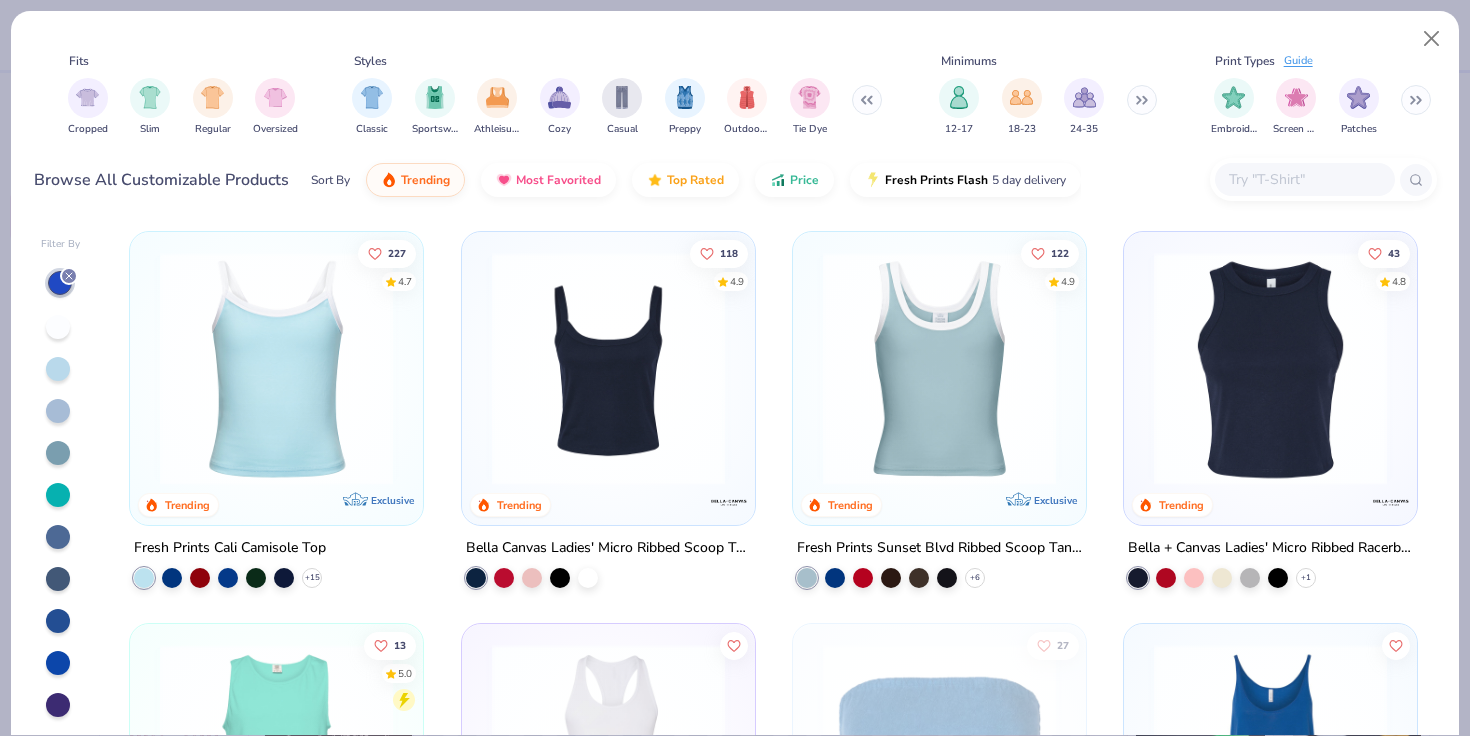 click at bounding box center [1270, 368] 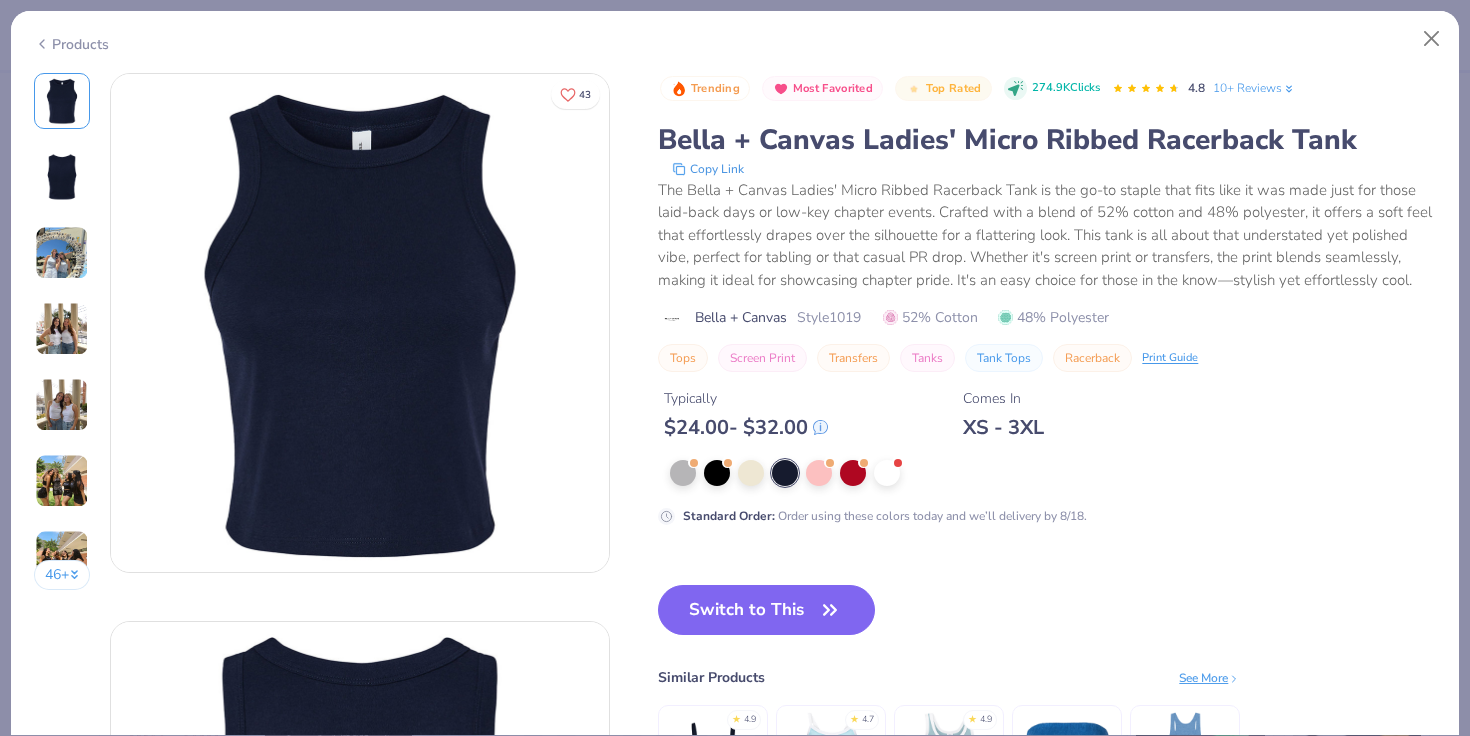 click at bounding box center (62, 405) 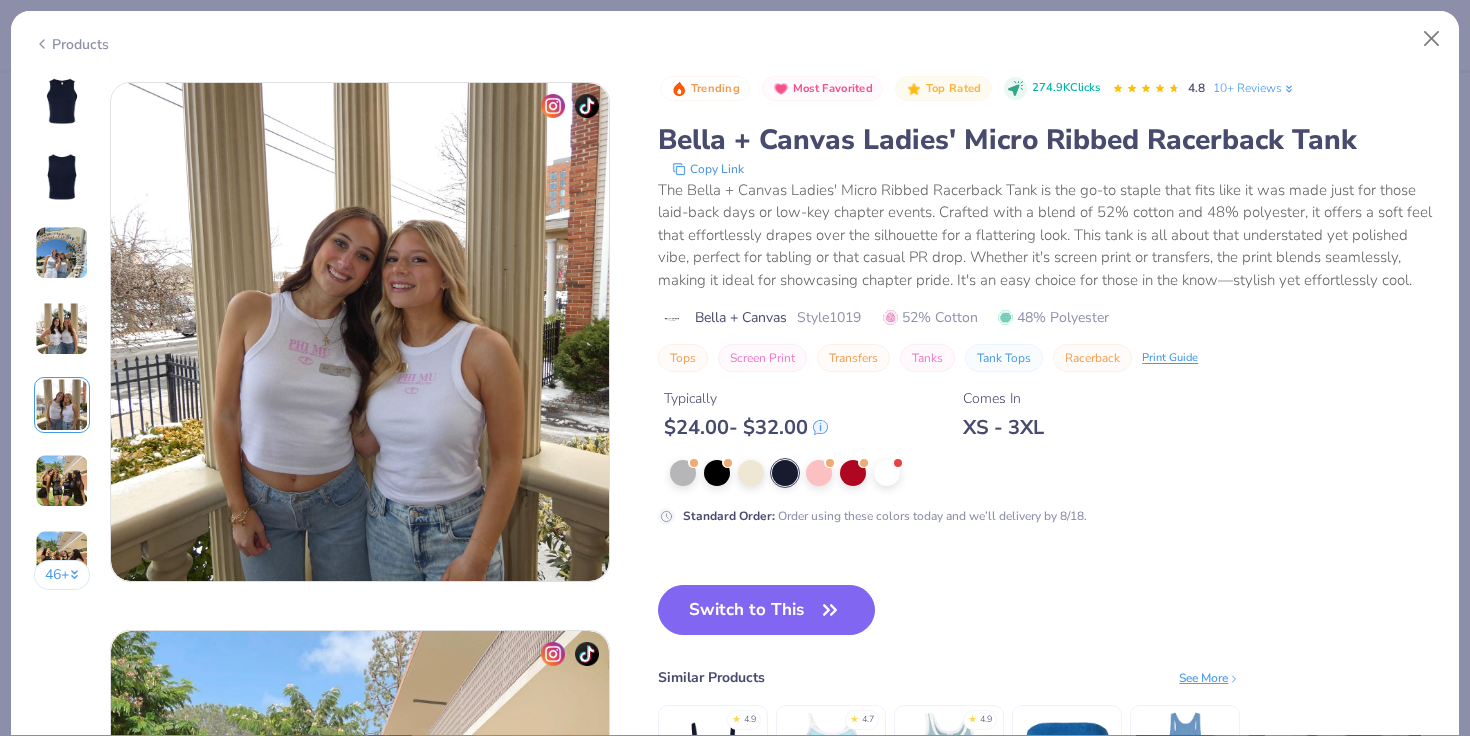 scroll, scrollTop: 2192, scrollLeft: 0, axis: vertical 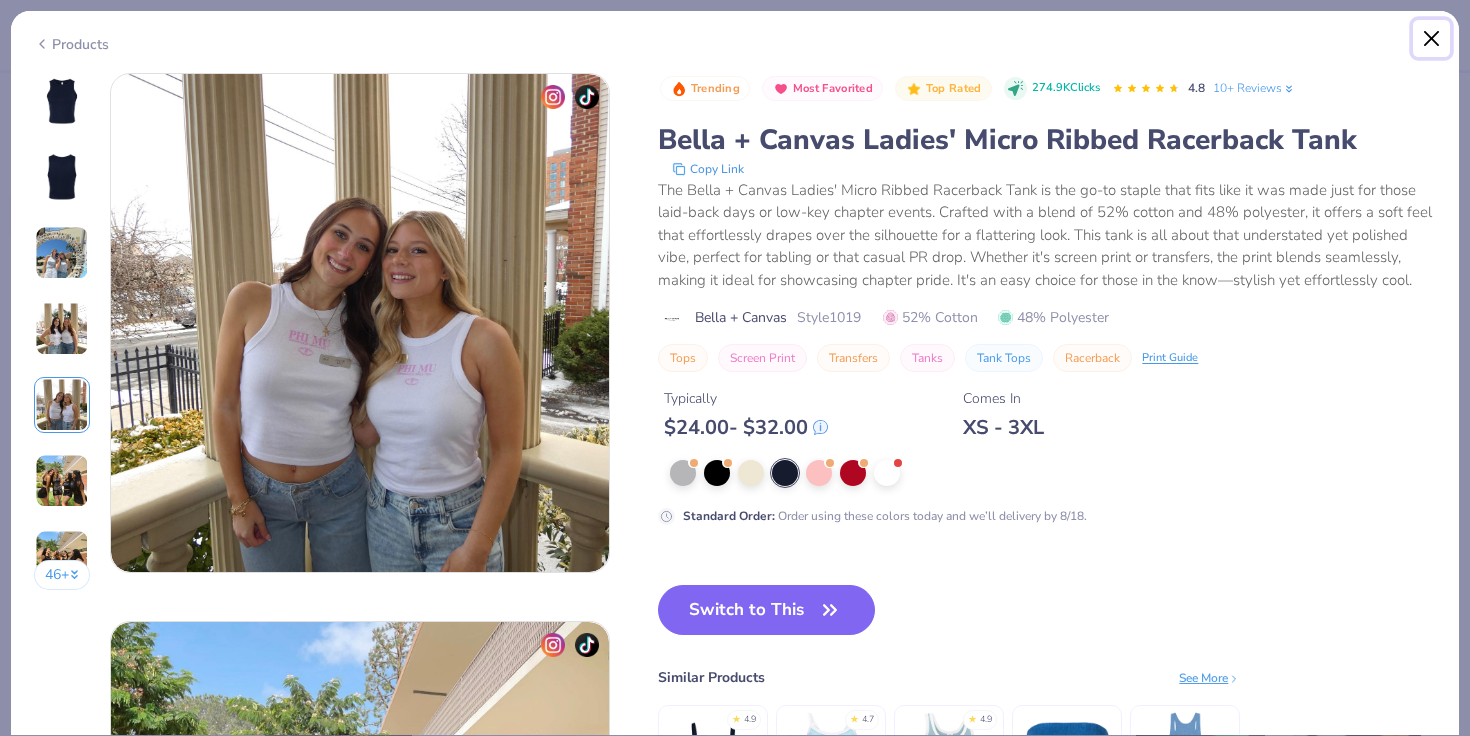 click at bounding box center [1432, 39] 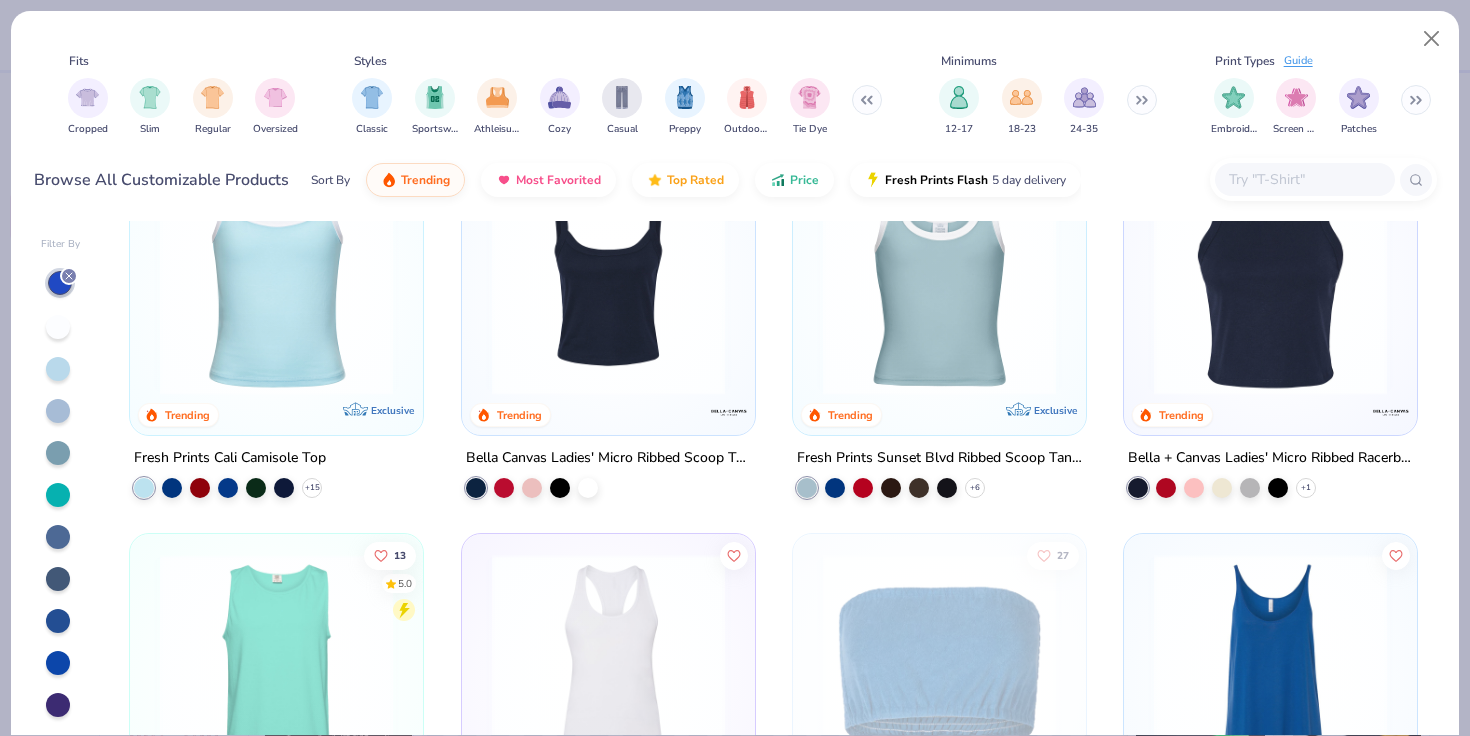 scroll, scrollTop: 0, scrollLeft: 0, axis: both 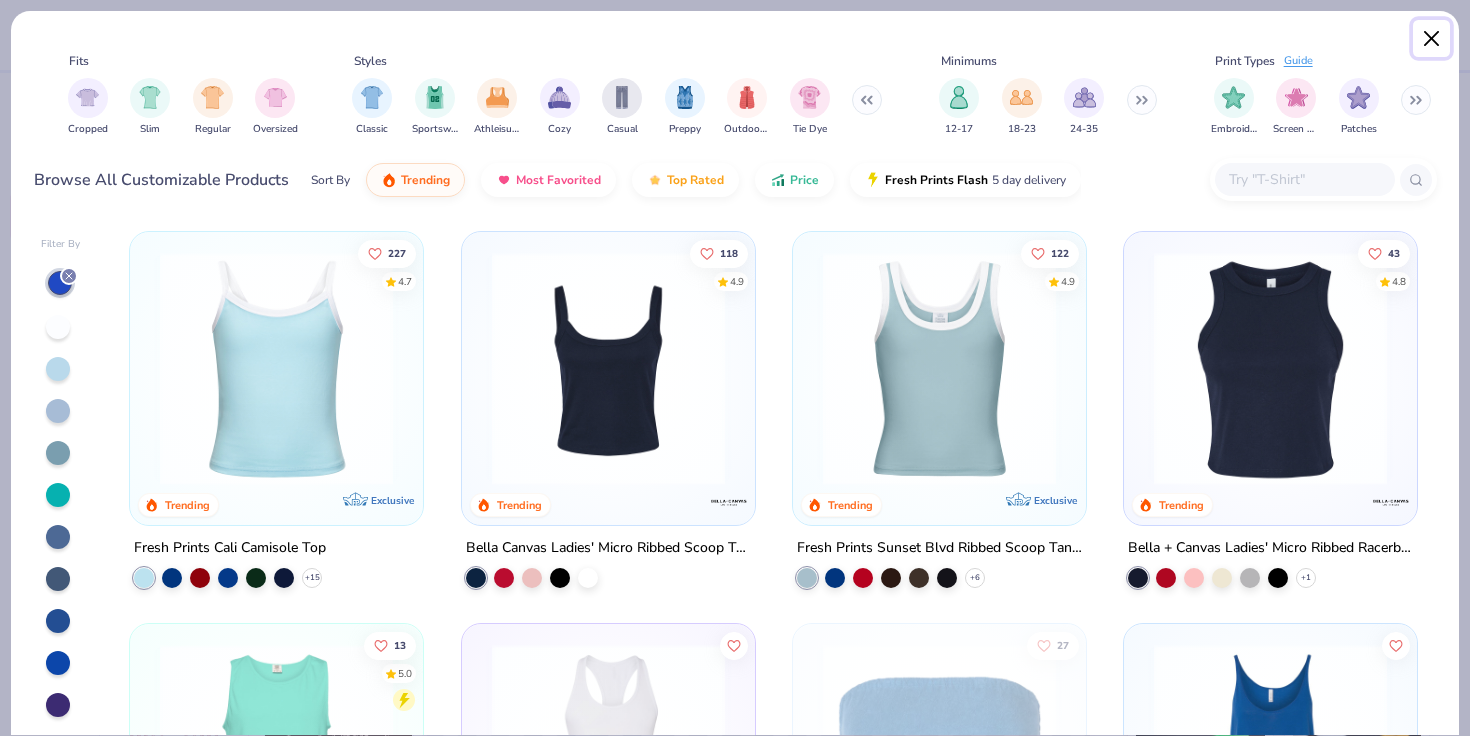 click at bounding box center (1432, 39) 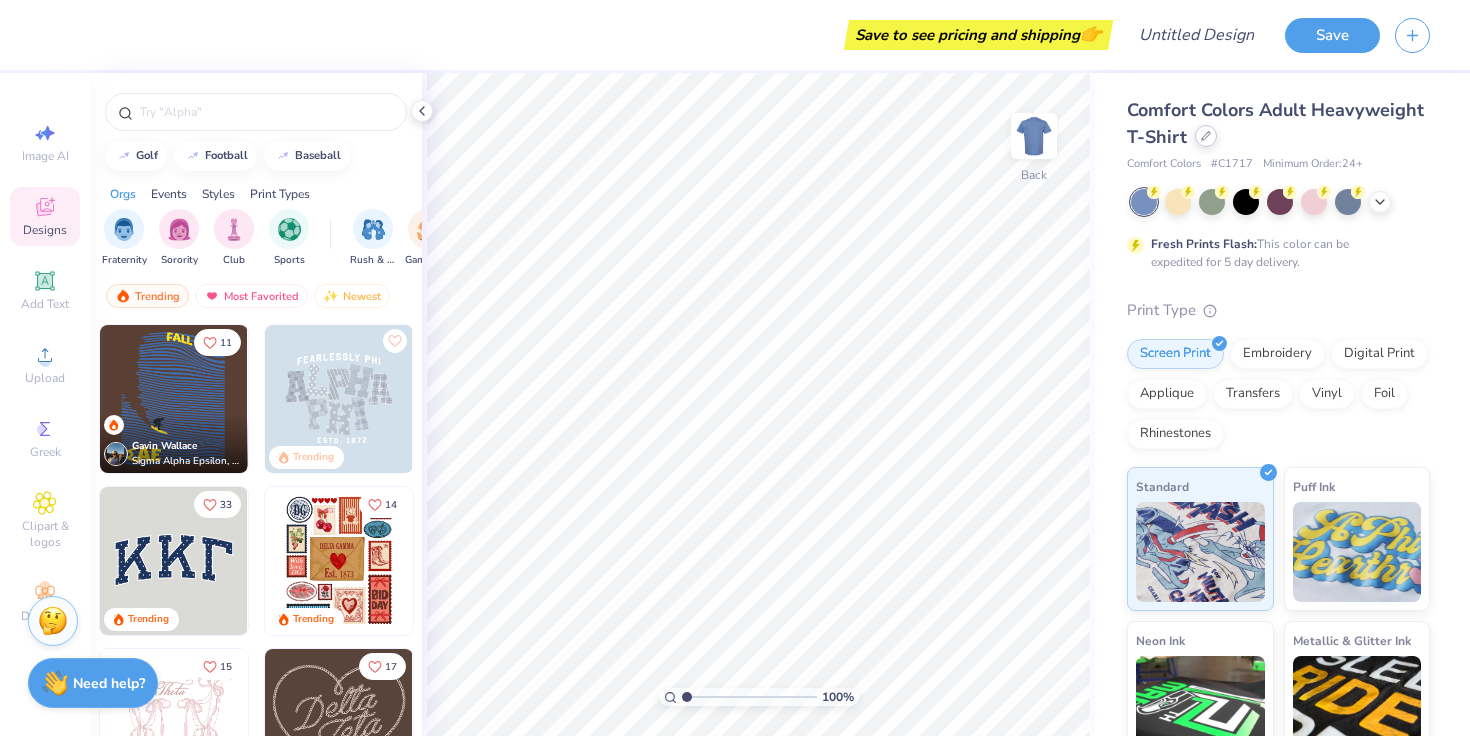 click at bounding box center (1206, 136) 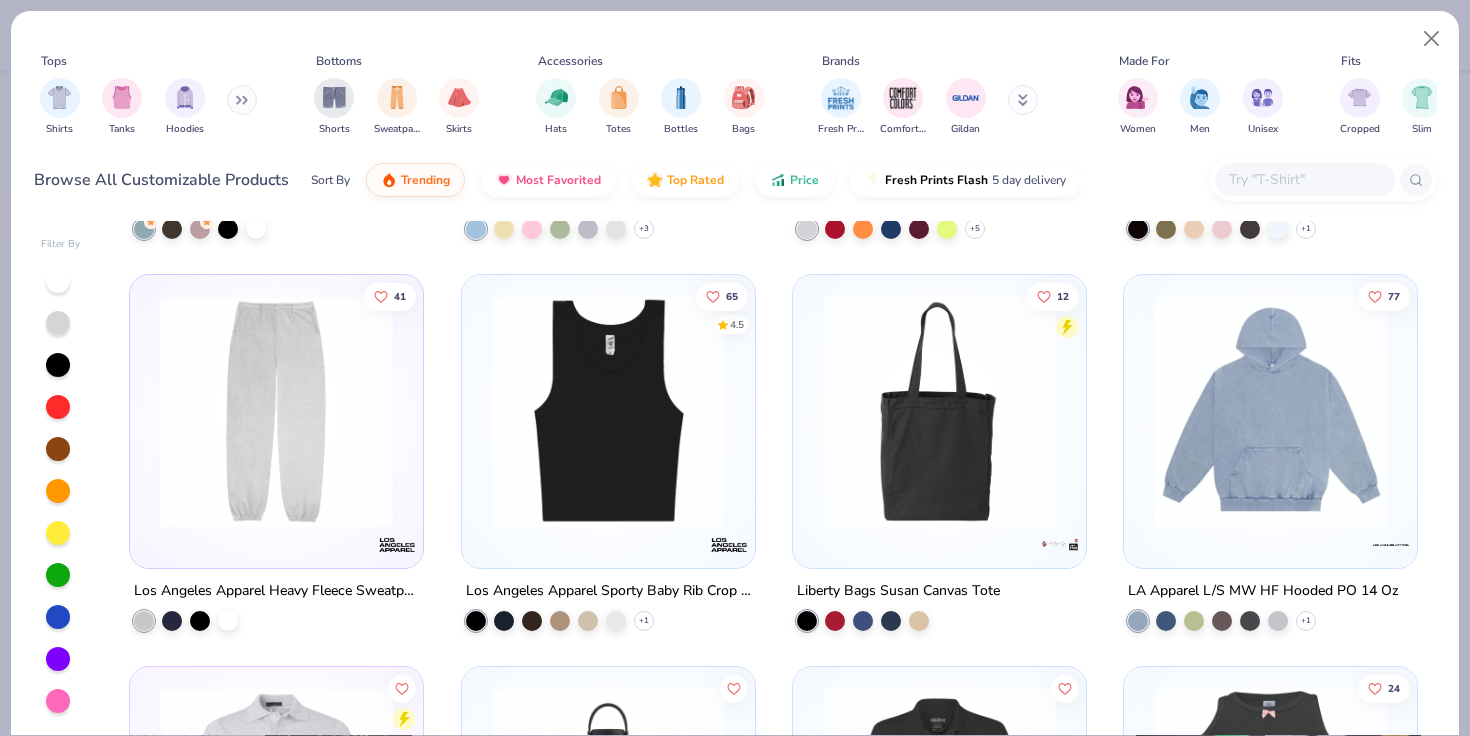 scroll, scrollTop: 12137, scrollLeft: 0, axis: vertical 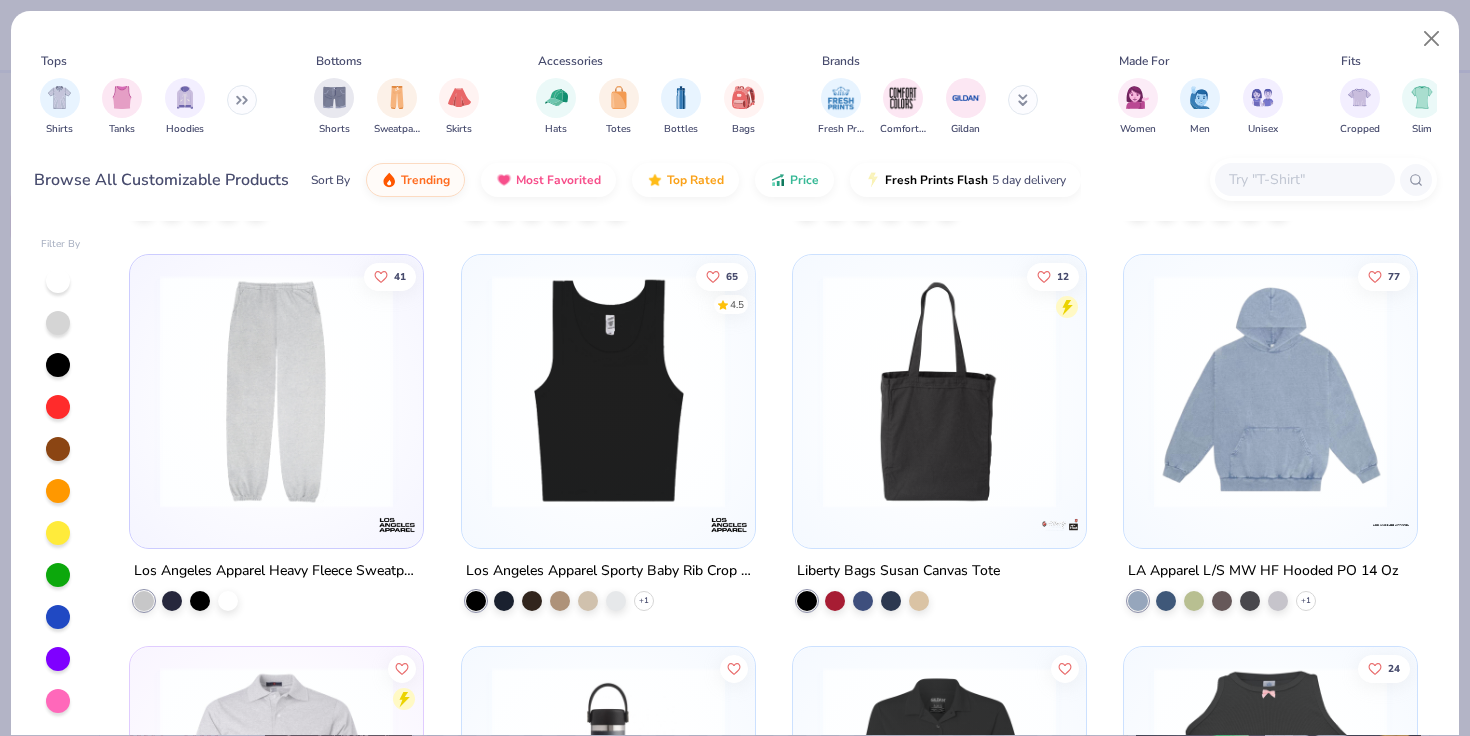 click at bounding box center (608, 391) 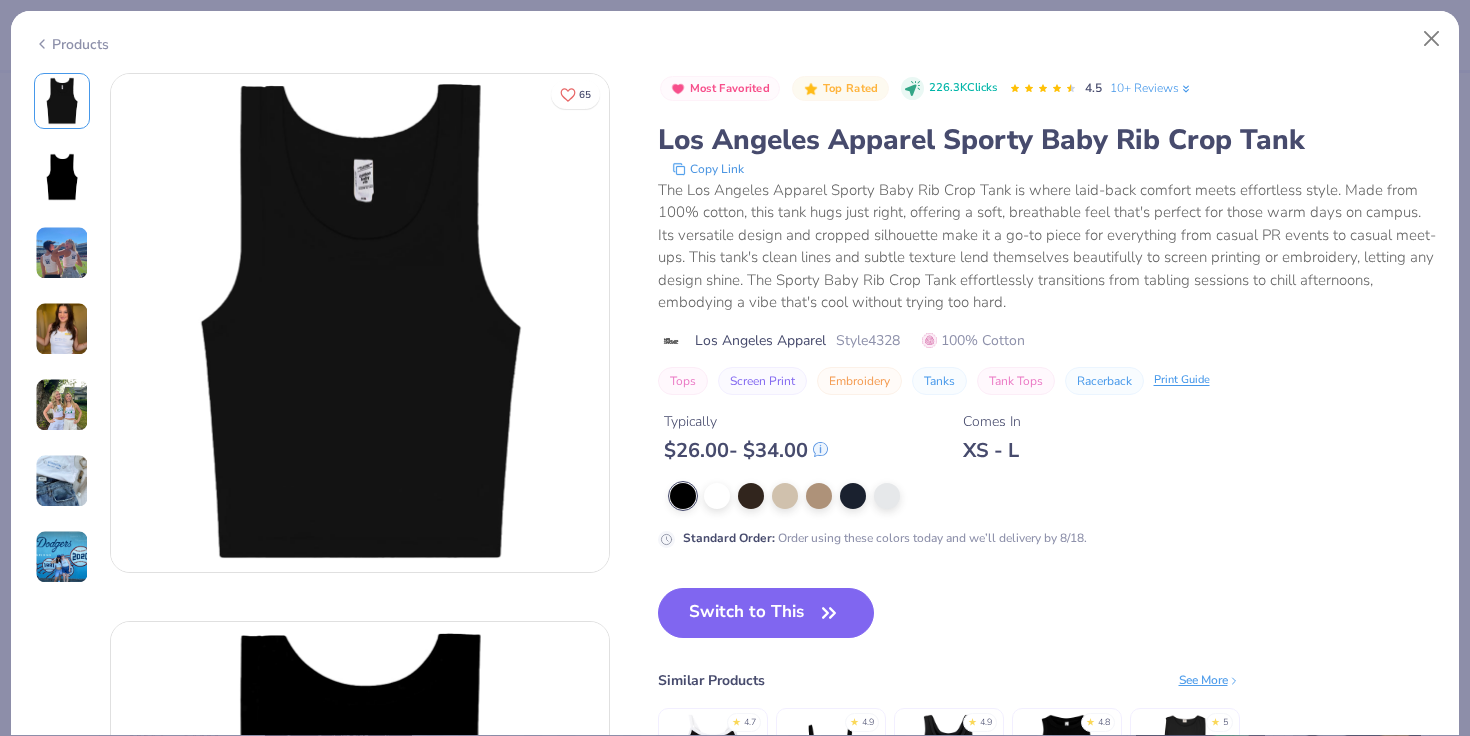 click at bounding box center [62, 253] 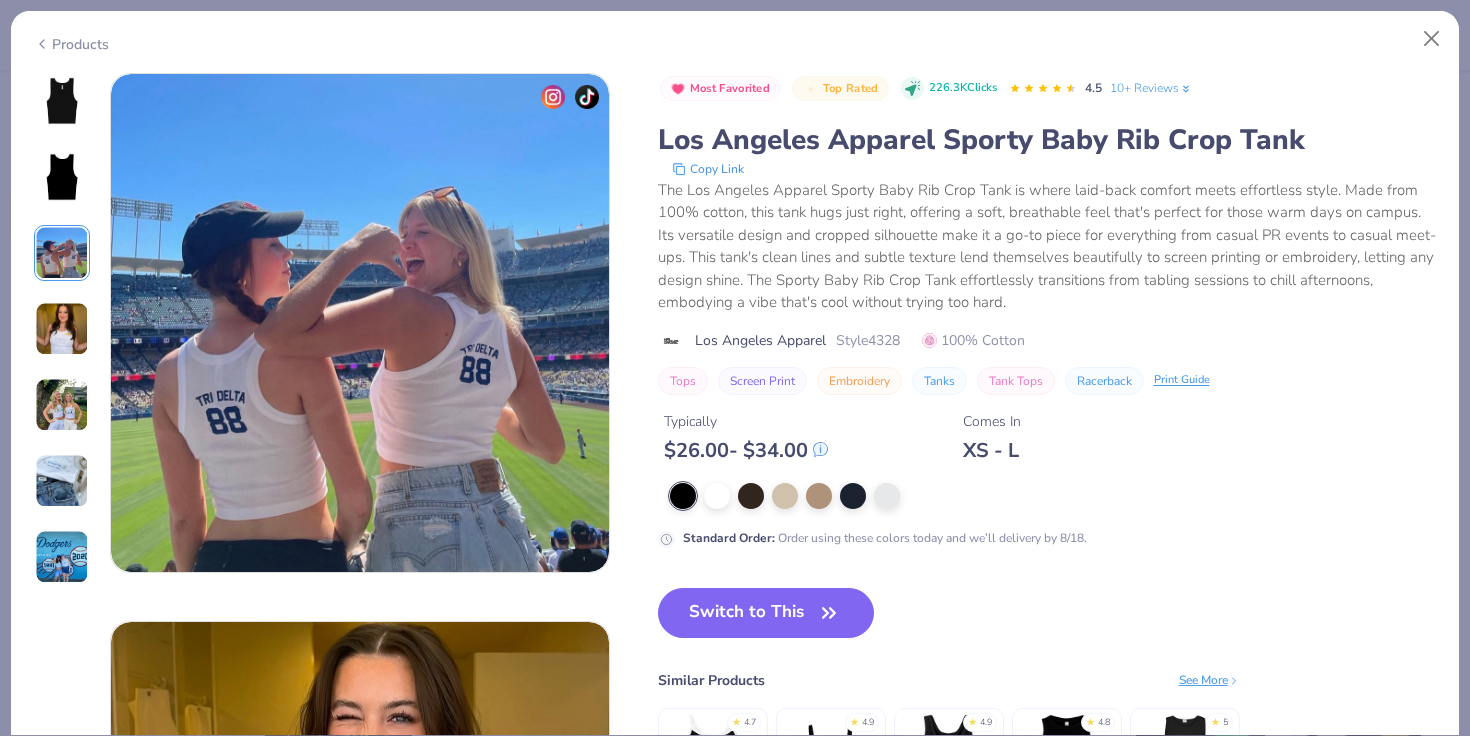 click at bounding box center (62, 329) 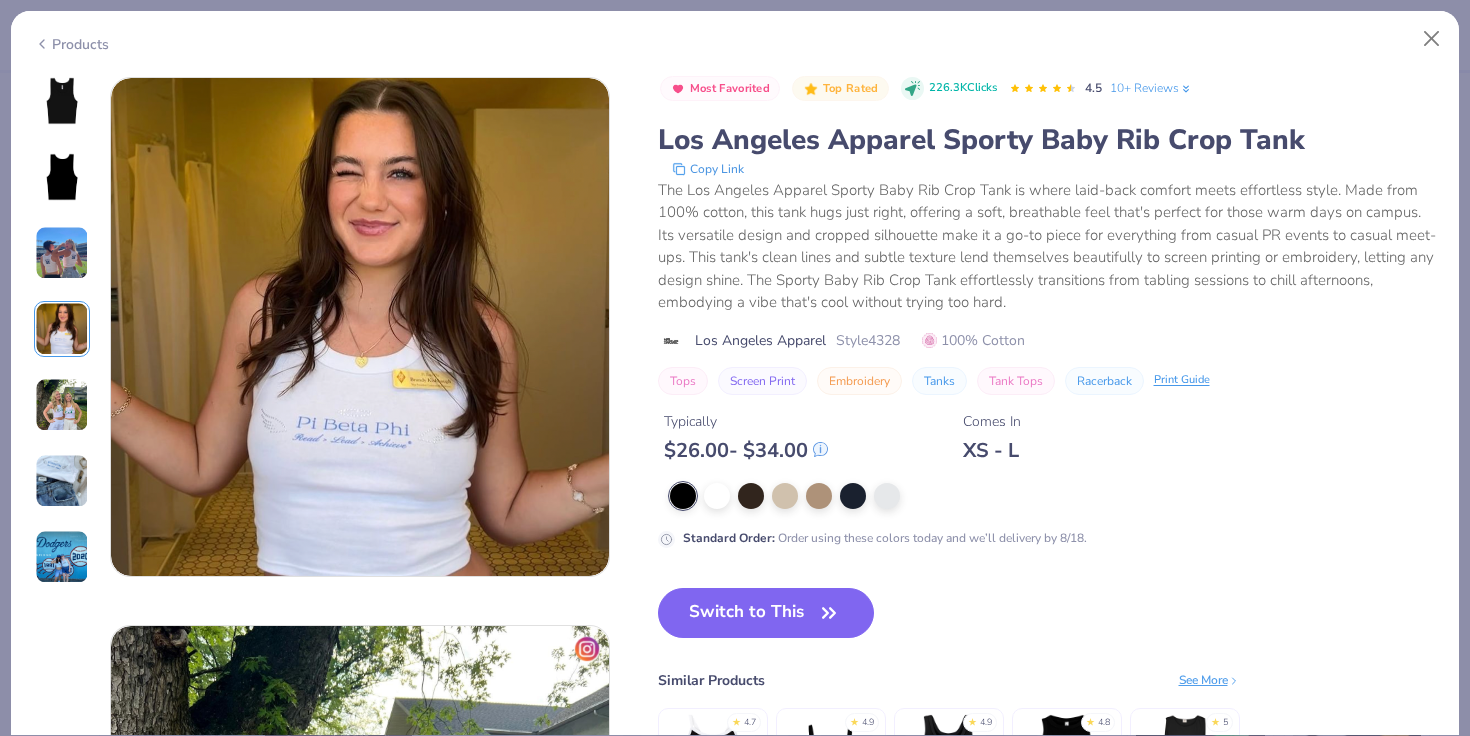 scroll, scrollTop: 1644, scrollLeft: 0, axis: vertical 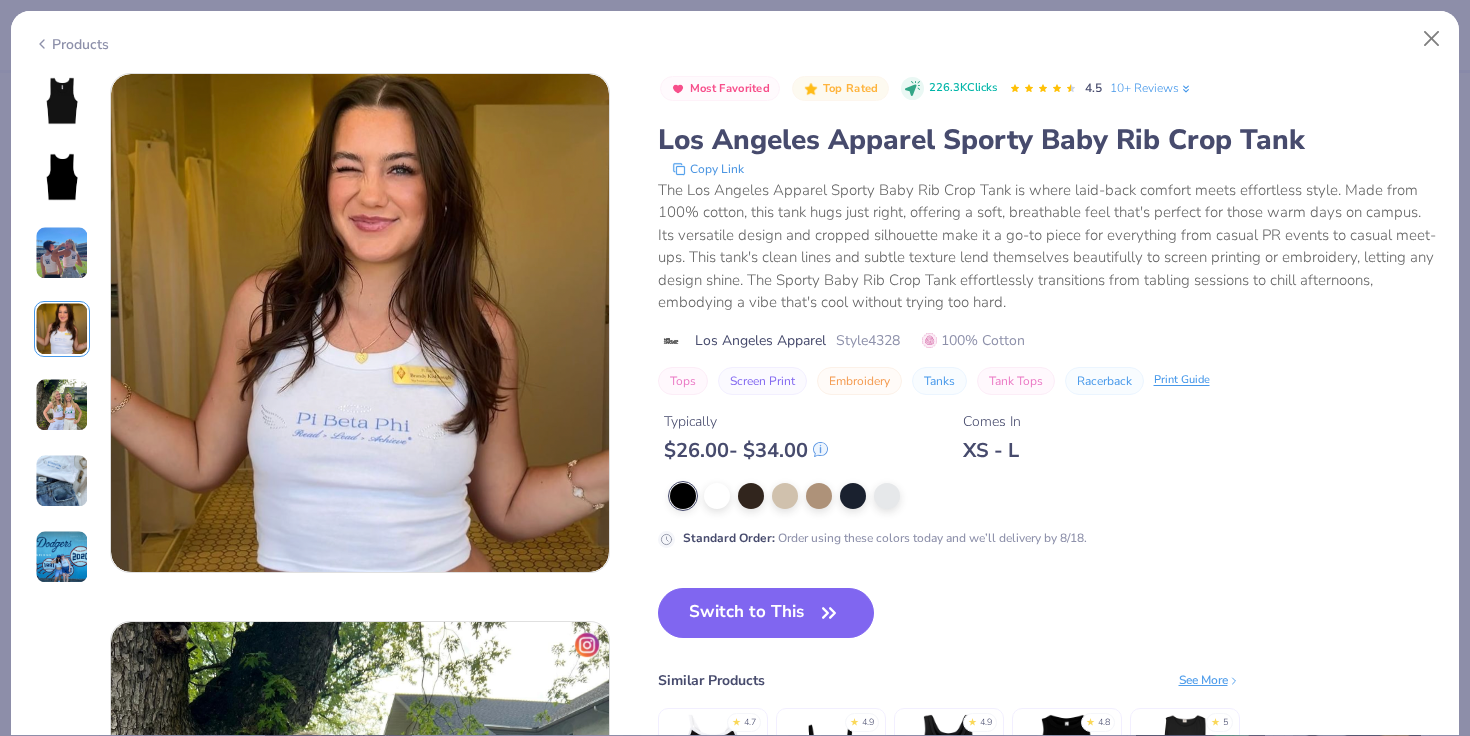 click at bounding box center [62, 405] 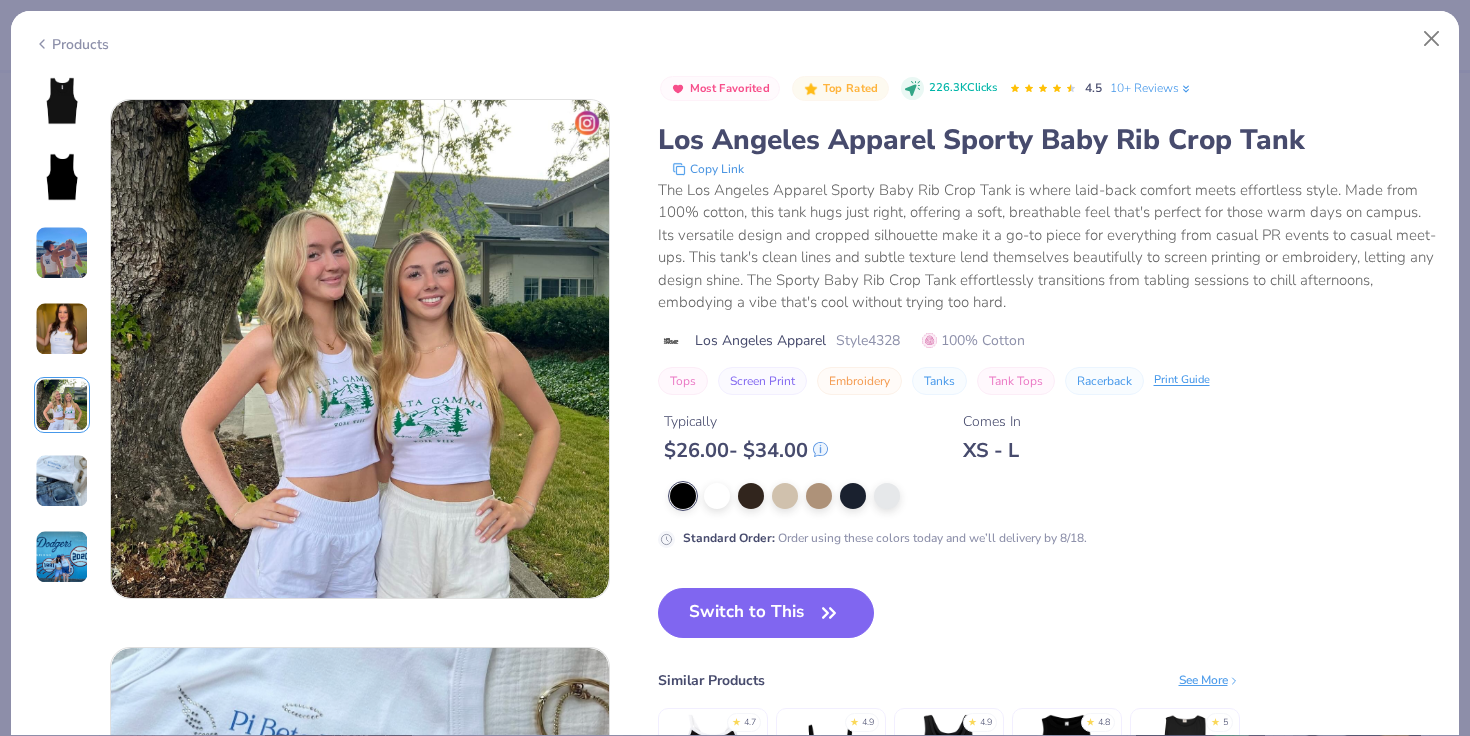 scroll, scrollTop: 2192, scrollLeft: 0, axis: vertical 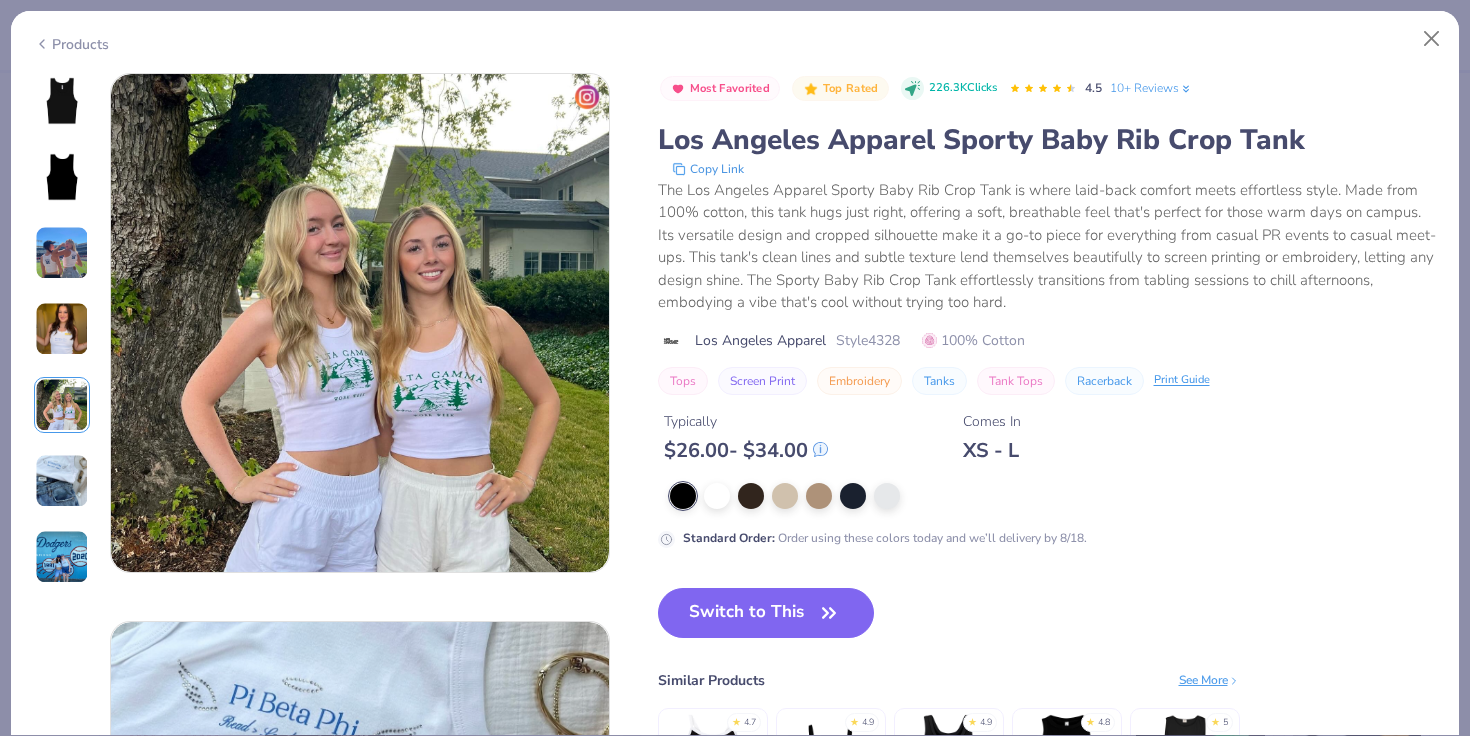 click at bounding box center [62, 405] 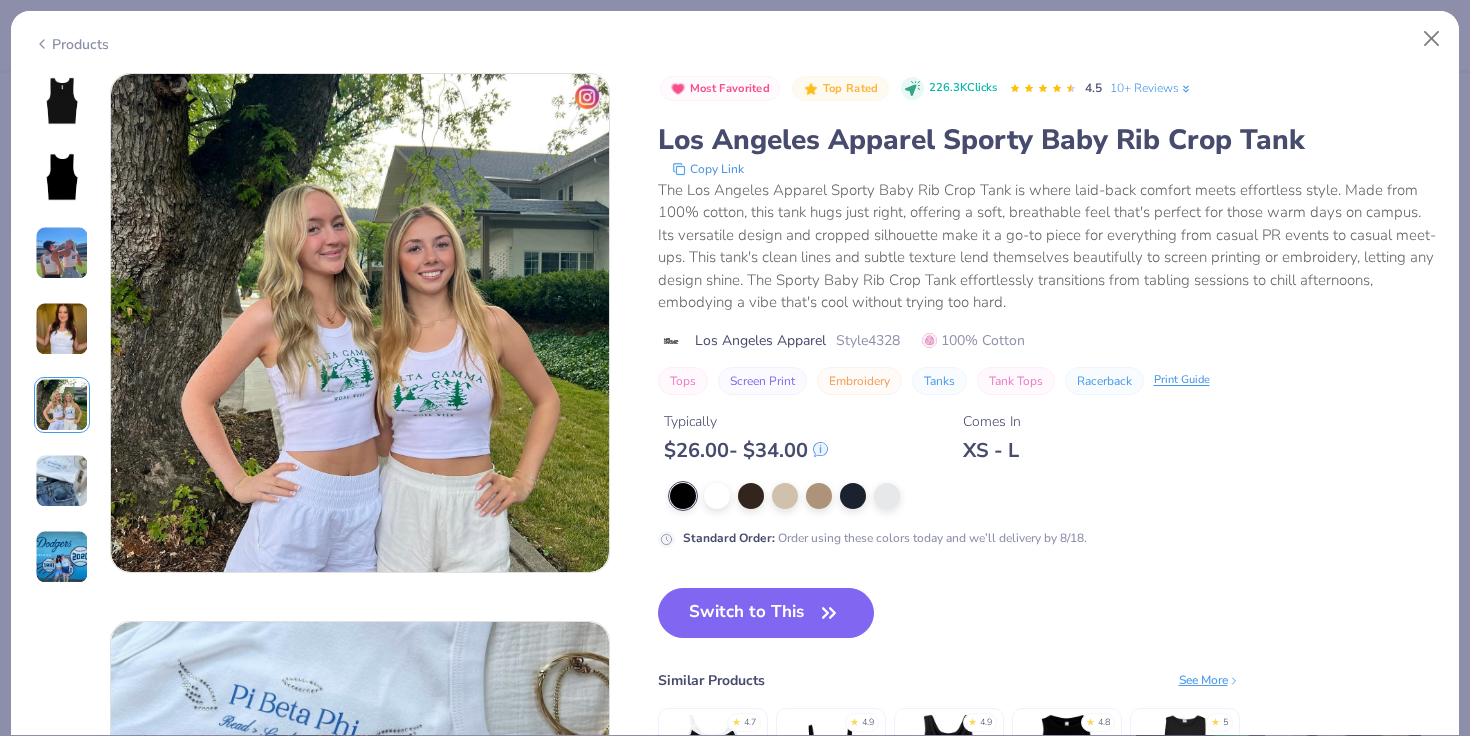 click at bounding box center [62, 481] 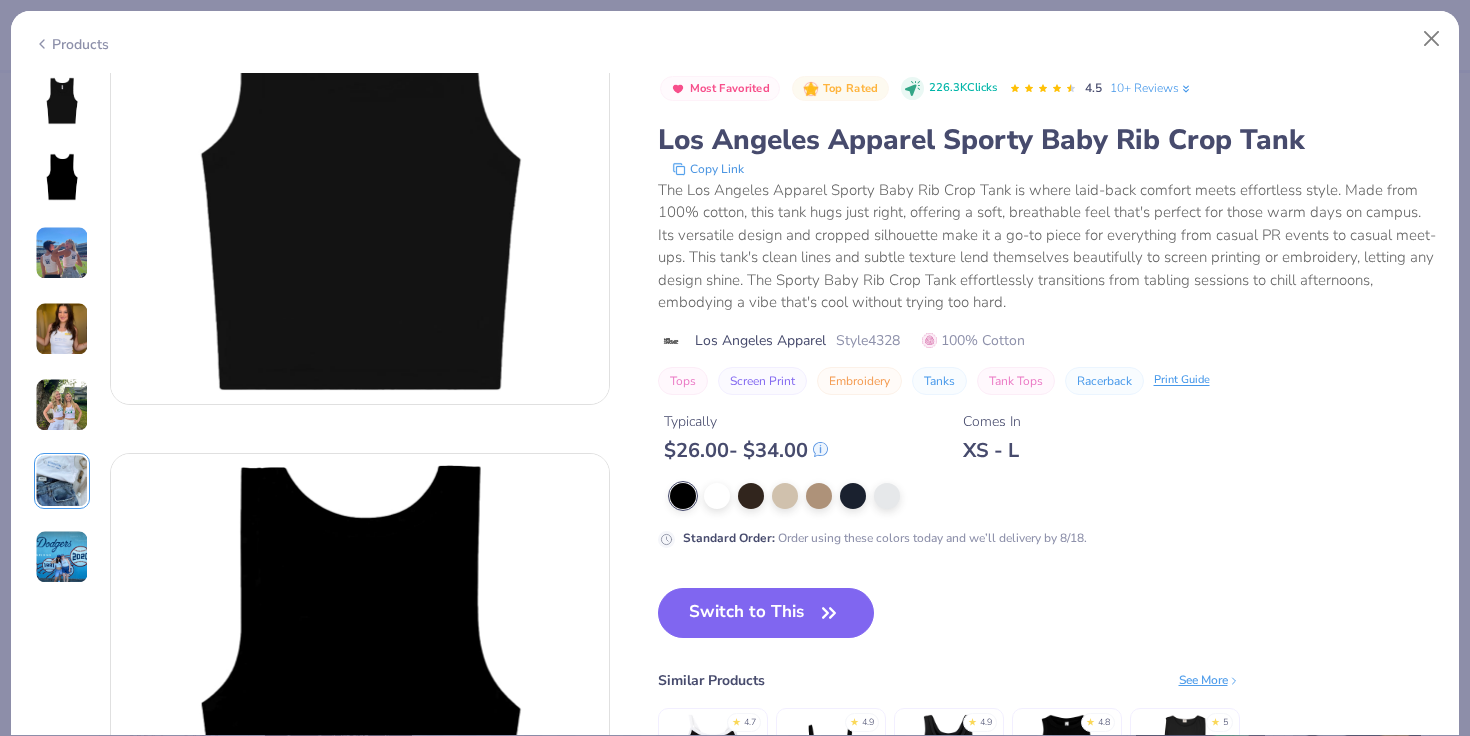 scroll, scrollTop: 0, scrollLeft: 0, axis: both 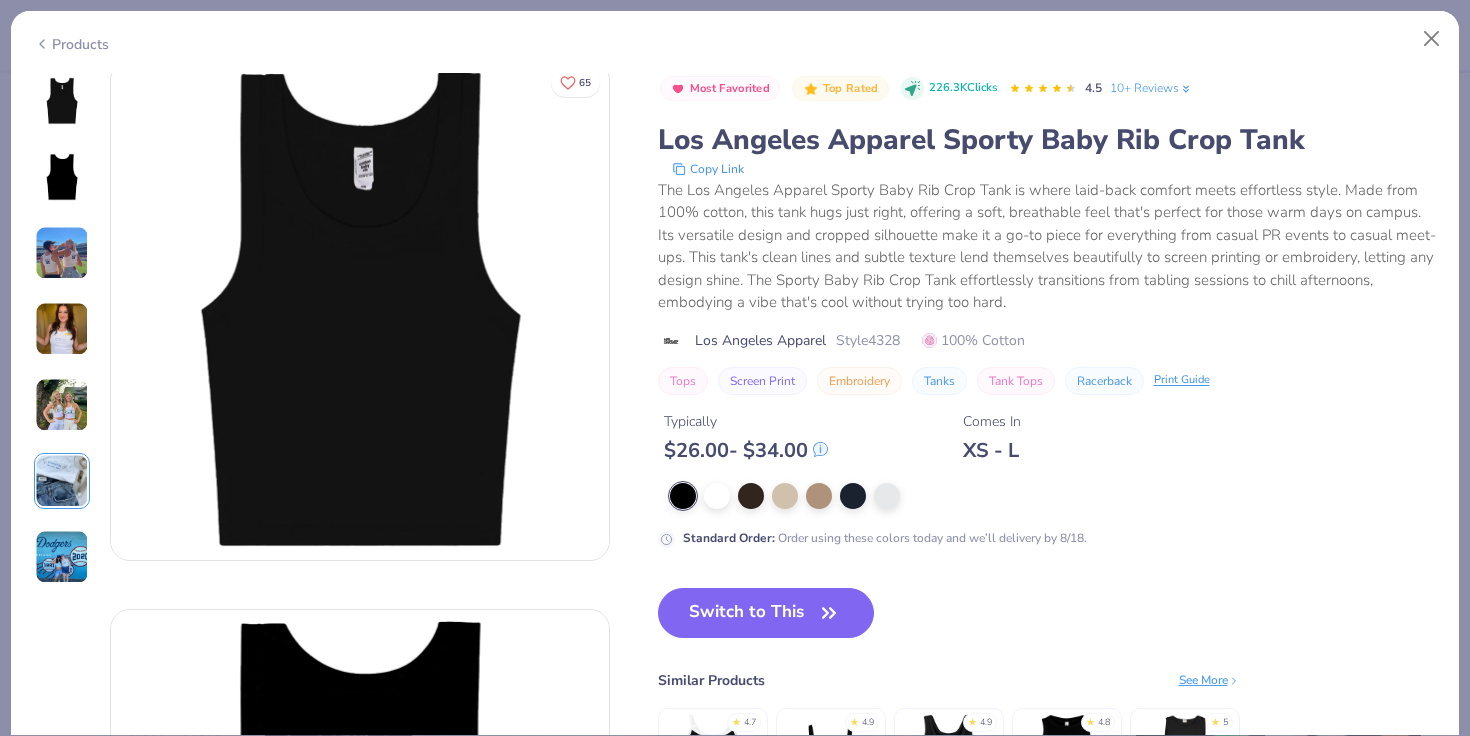 click at bounding box center (62, 253) 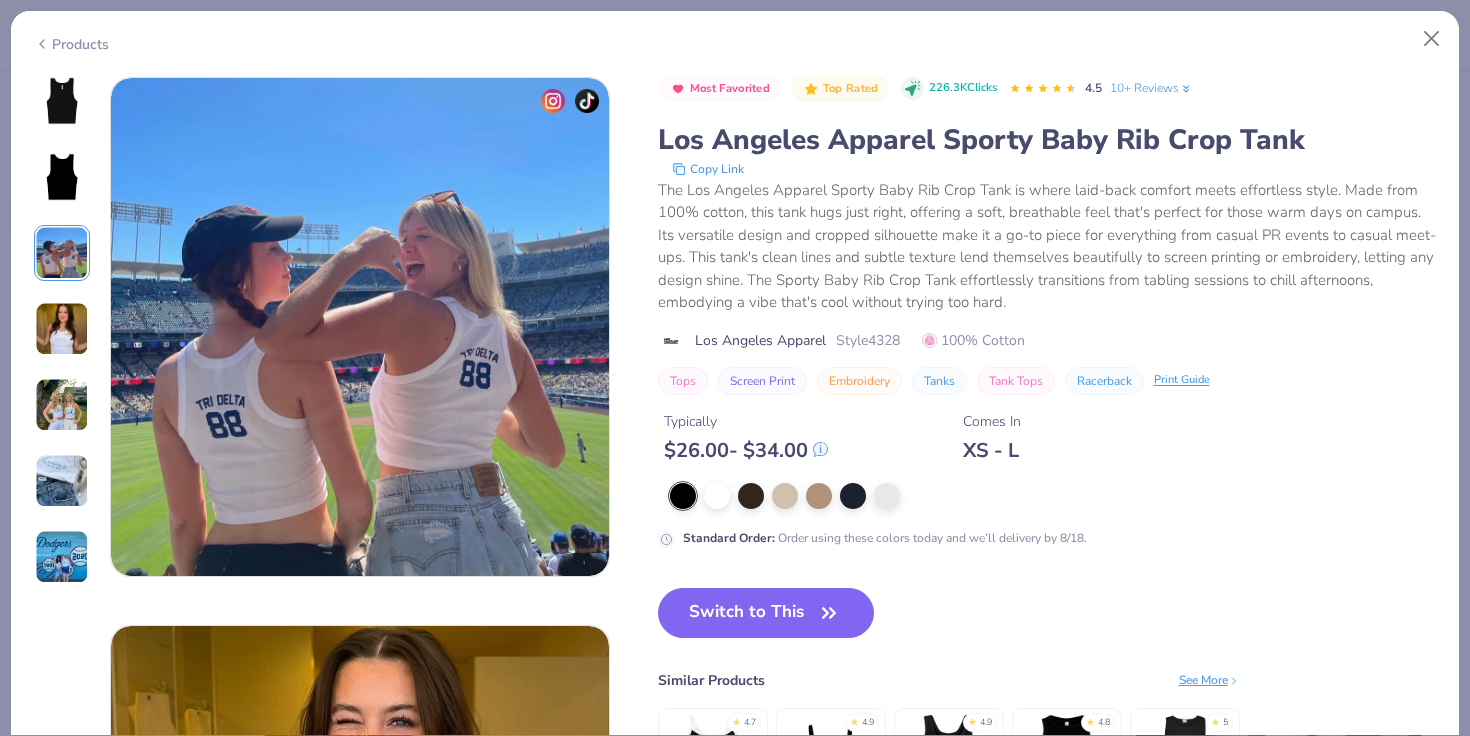 click at bounding box center [62, 329] 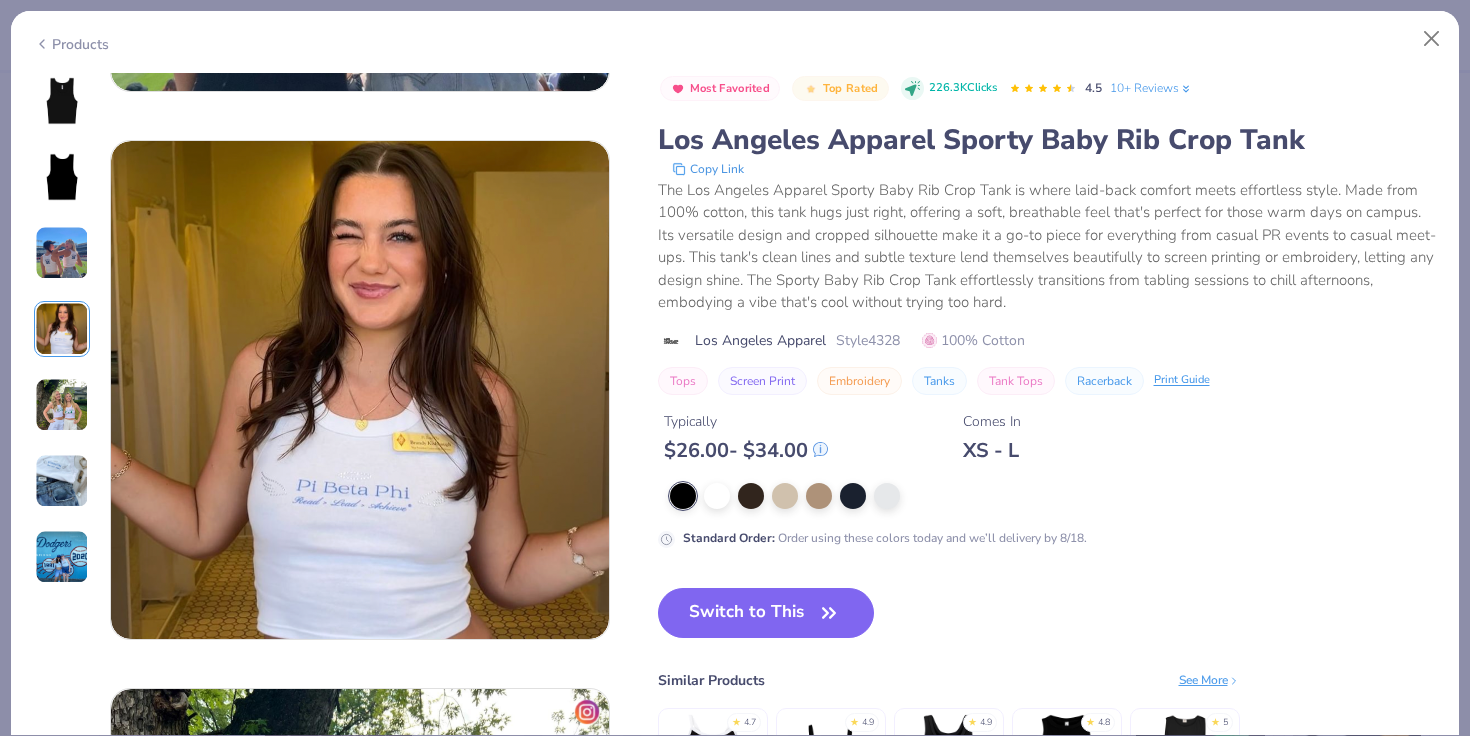 scroll, scrollTop: 1644, scrollLeft: 0, axis: vertical 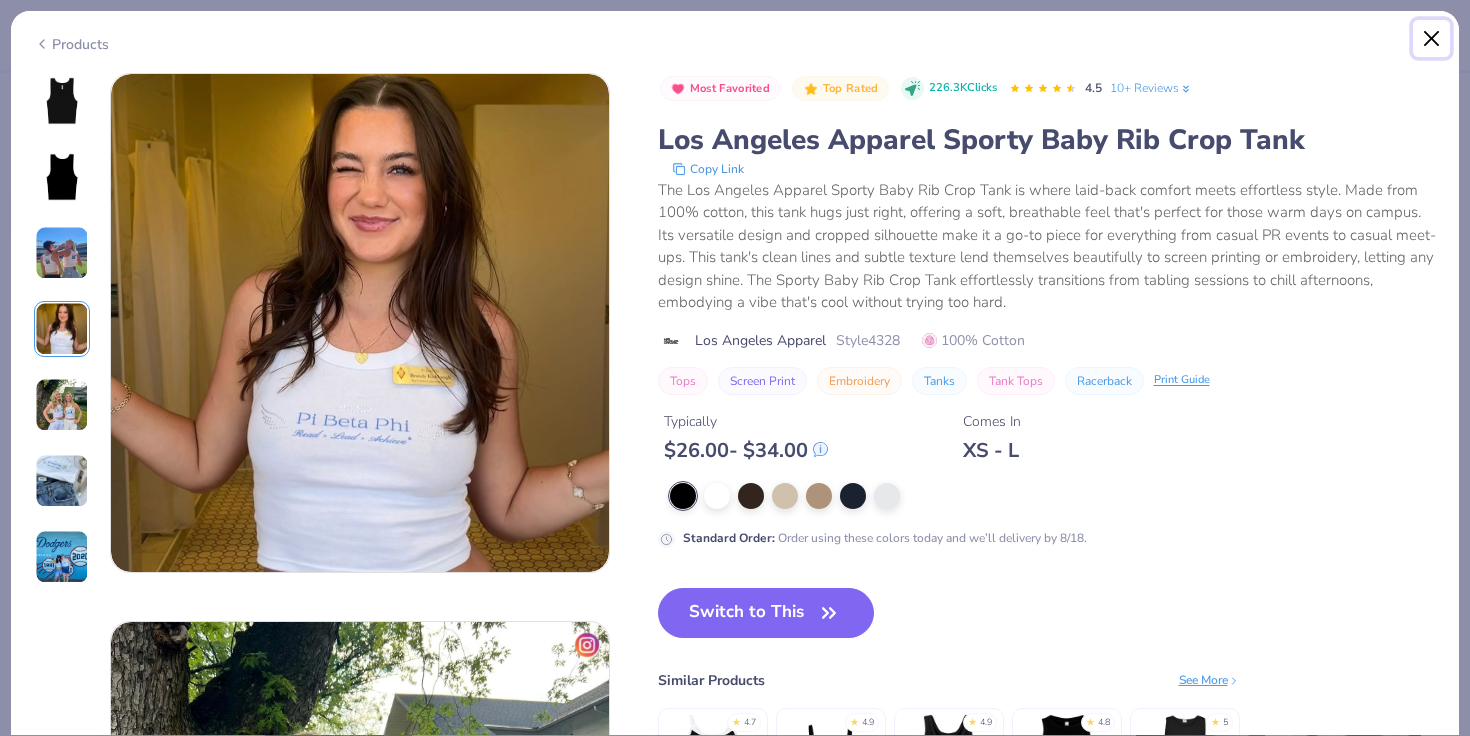 click at bounding box center [1432, 39] 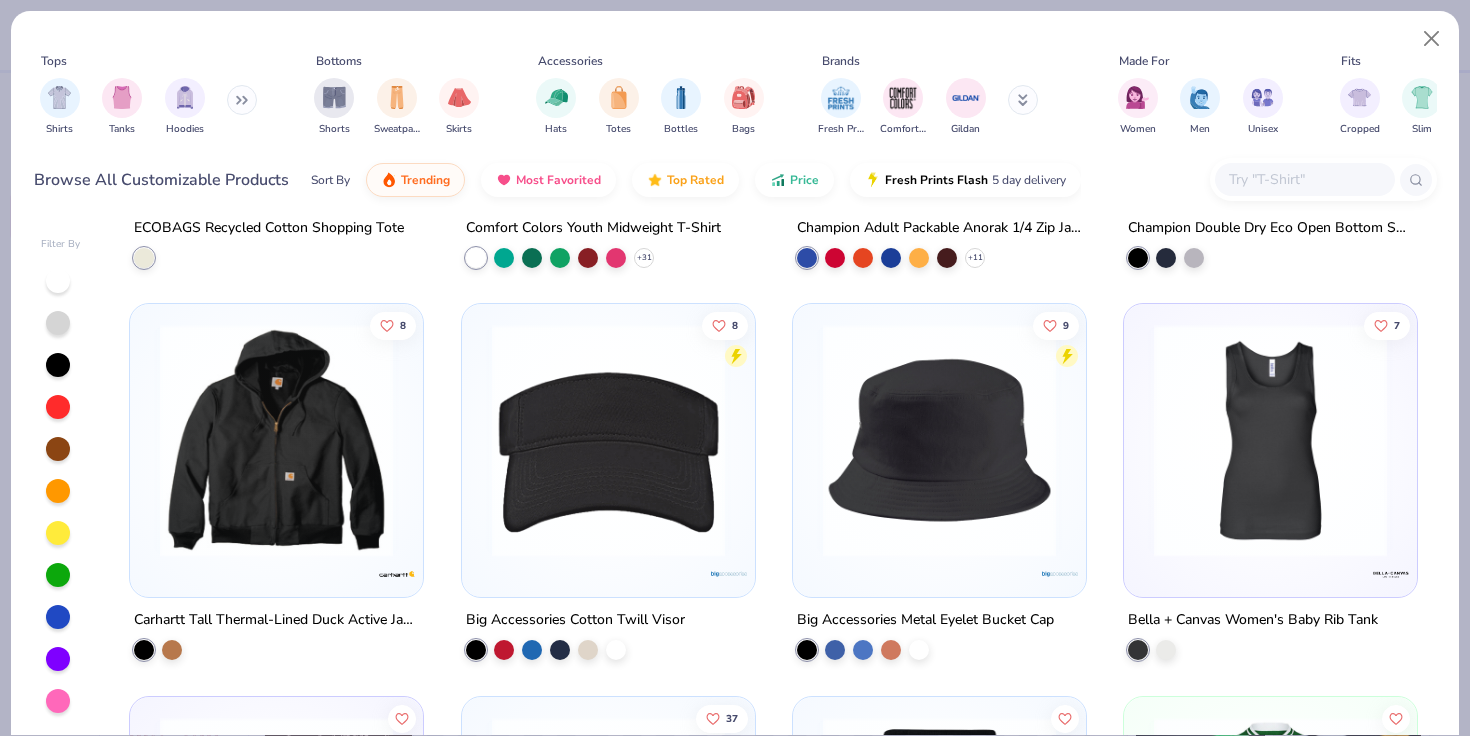 scroll, scrollTop: 19148, scrollLeft: 0, axis: vertical 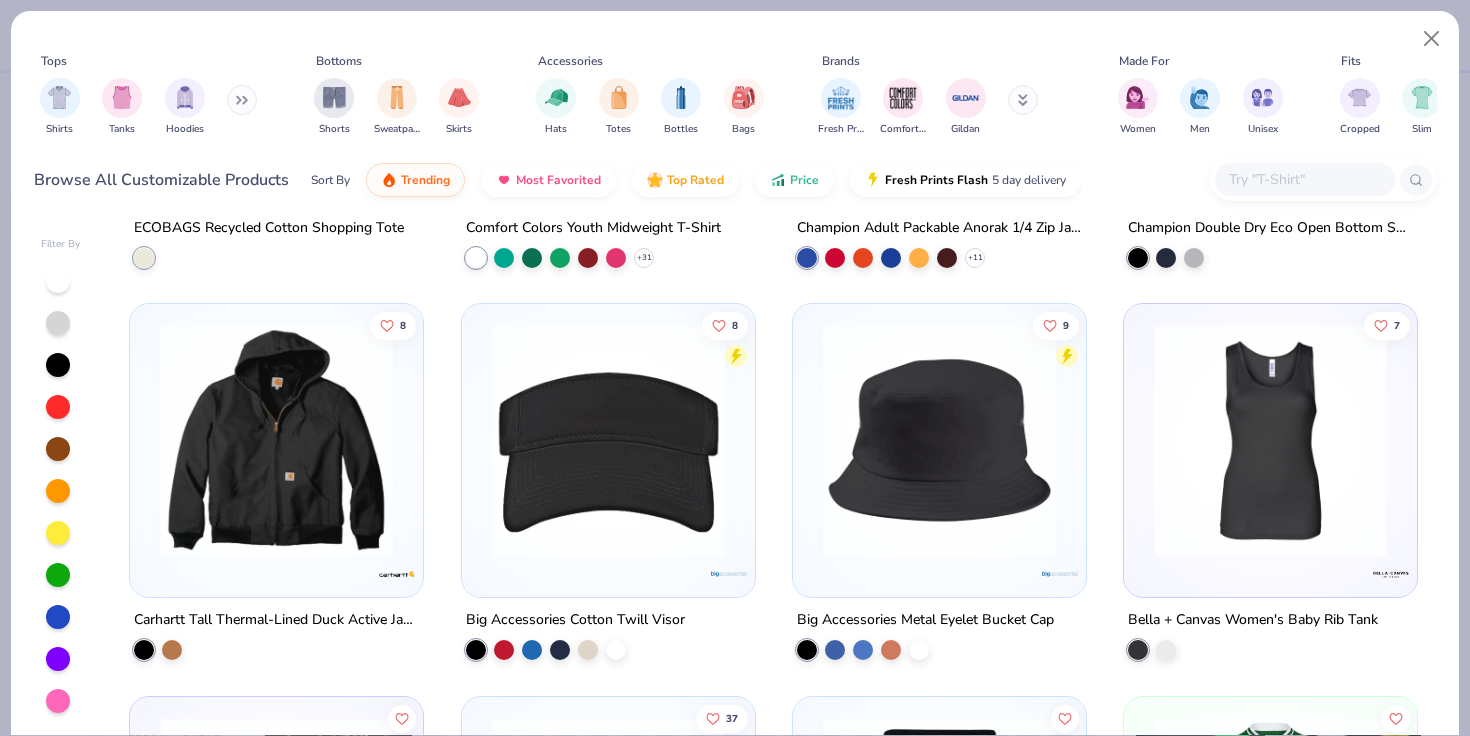 click at bounding box center [1270, 440] 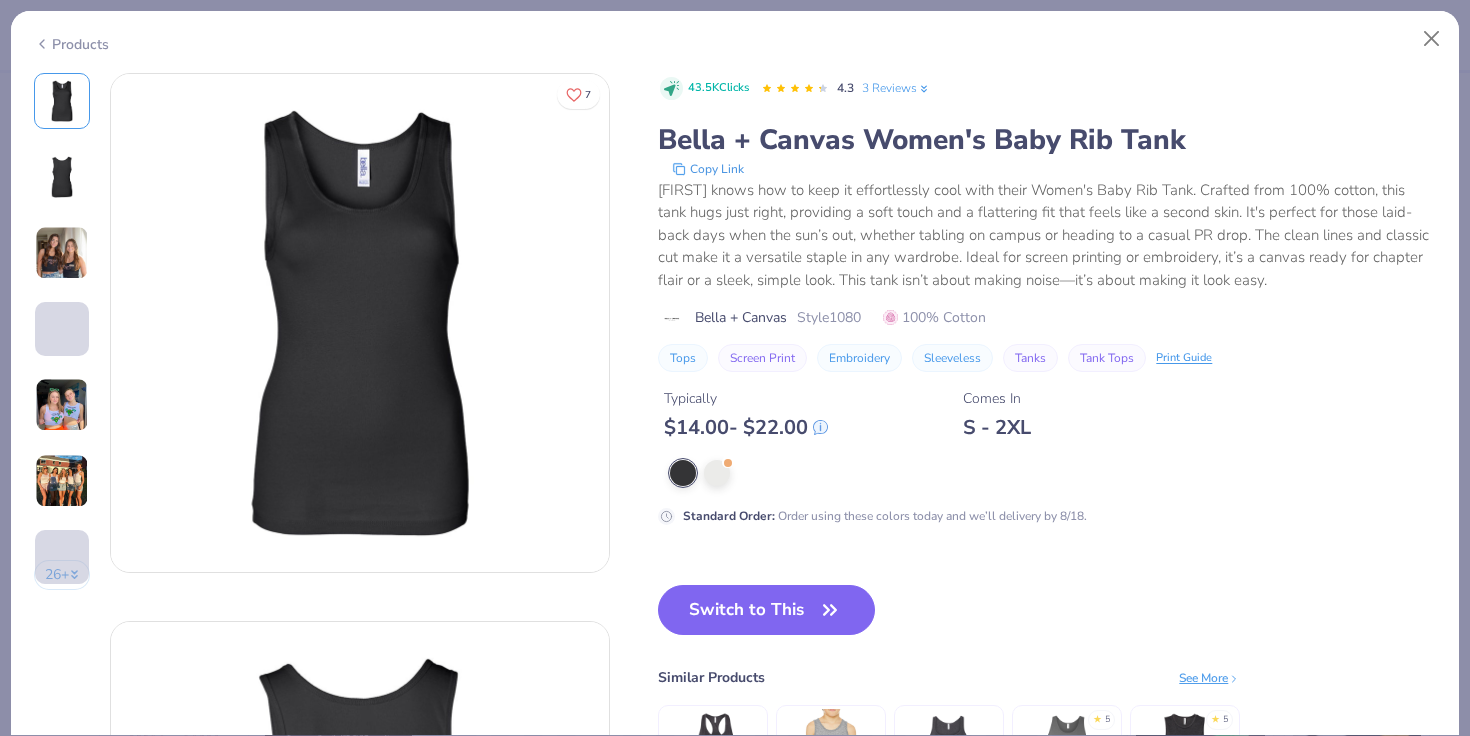 click at bounding box center (62, 405) 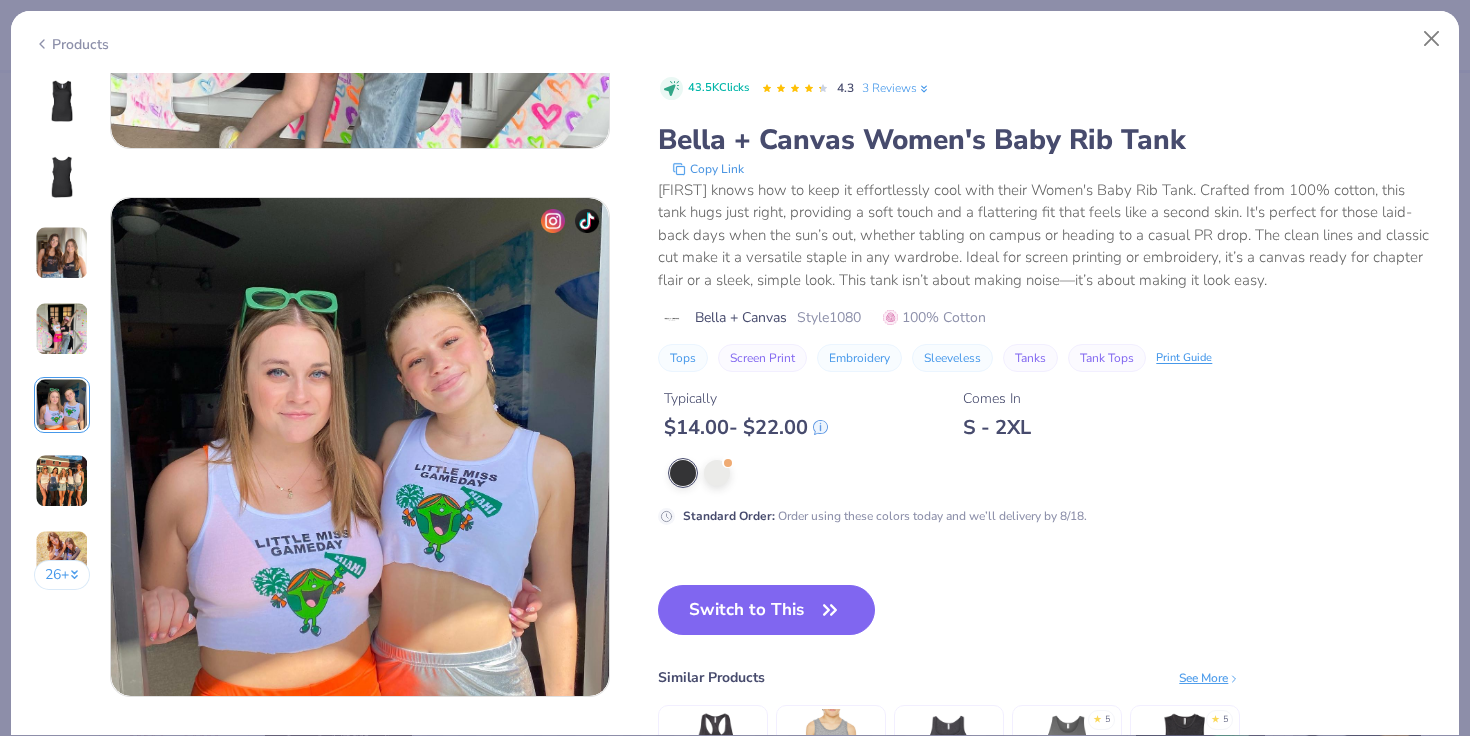 scroll, scrollTop: 2192, scrollLeft: 0, axis: vertical 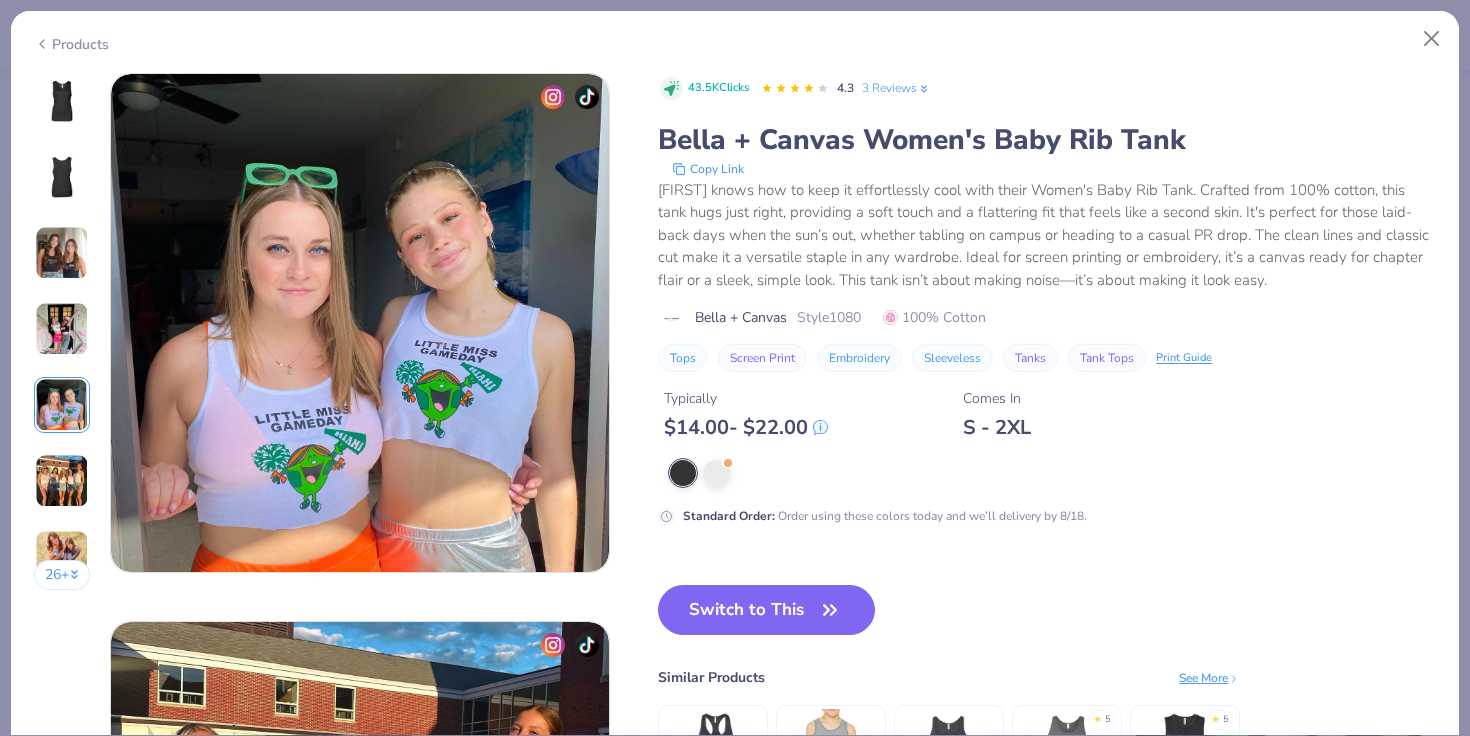 click at bounding box center [62, 481] 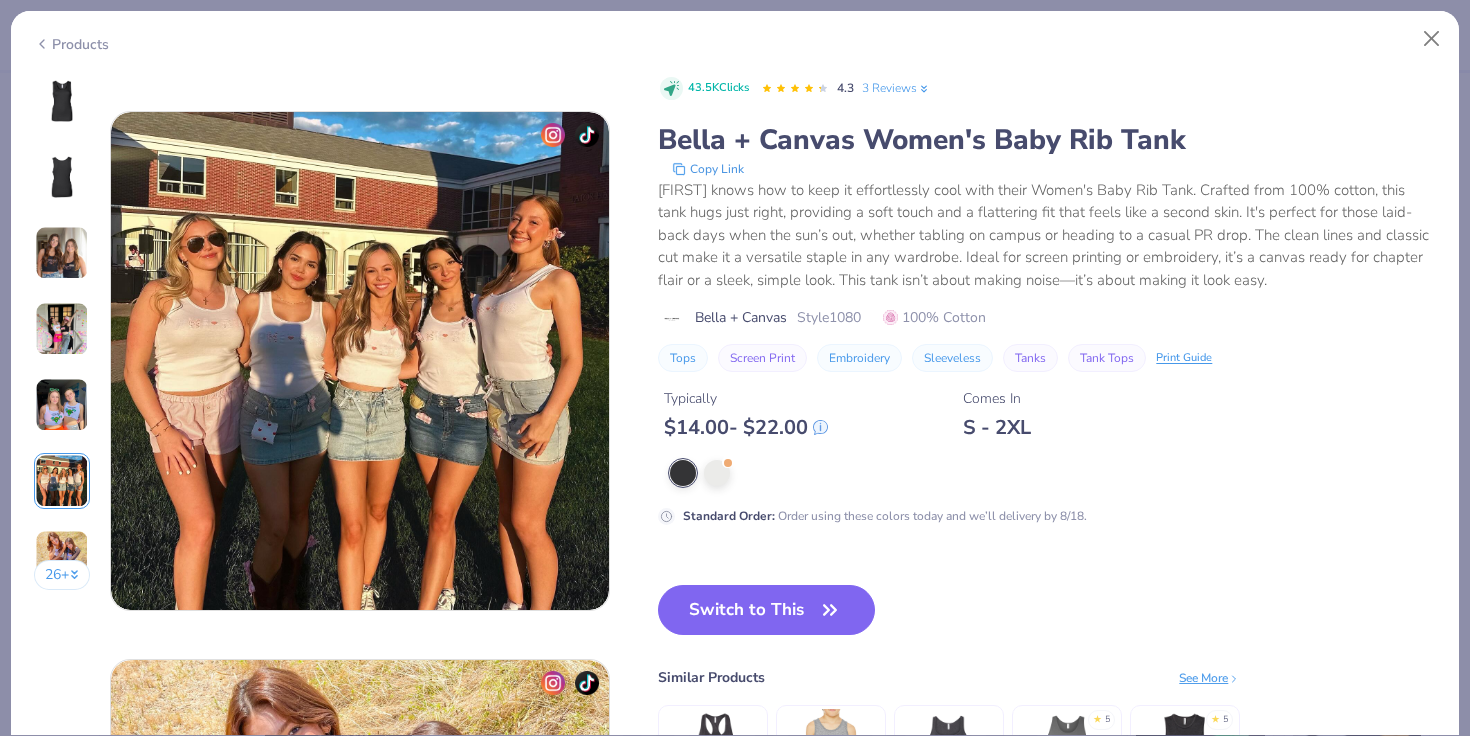 scroll, scrollTop: 2740, scrollLeft: 0, axis: vertical 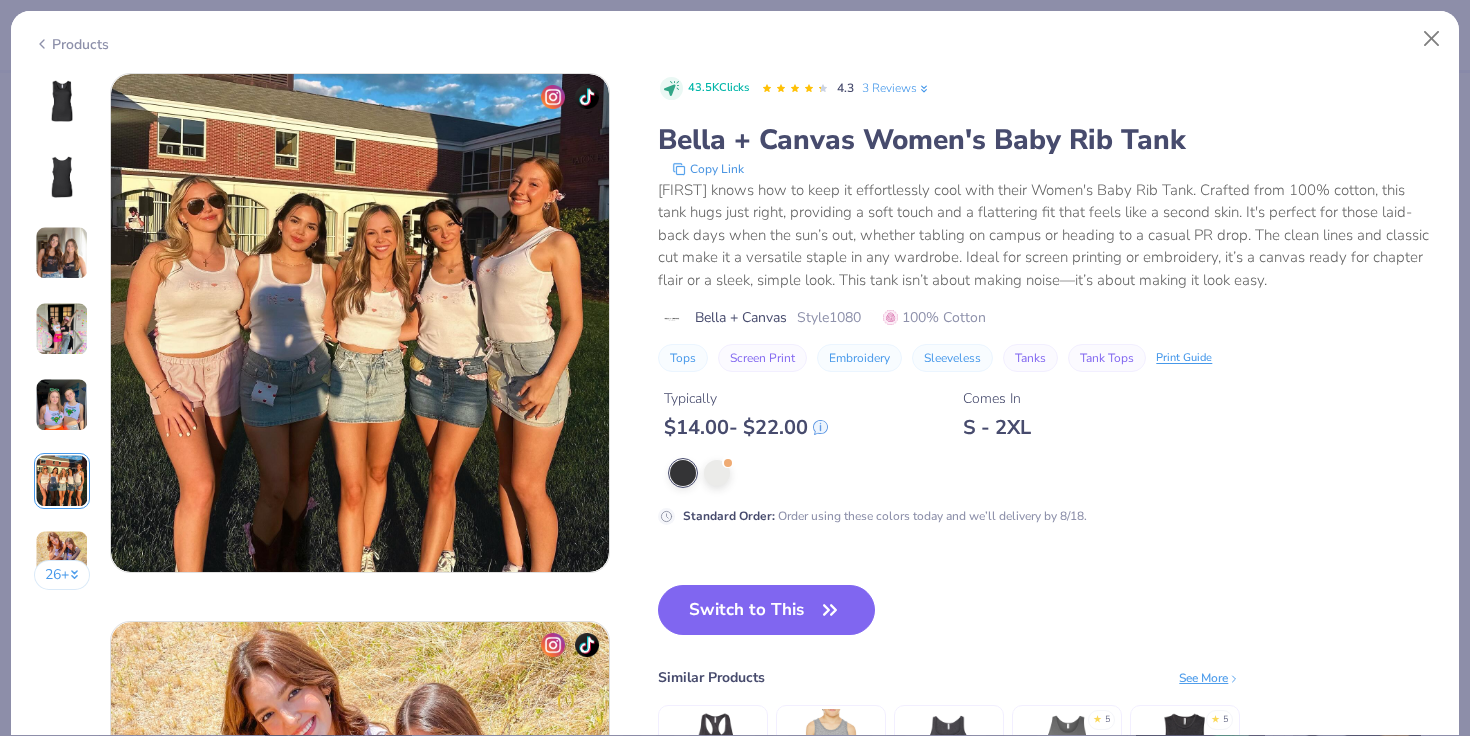 click at bounding box center (62, 557) 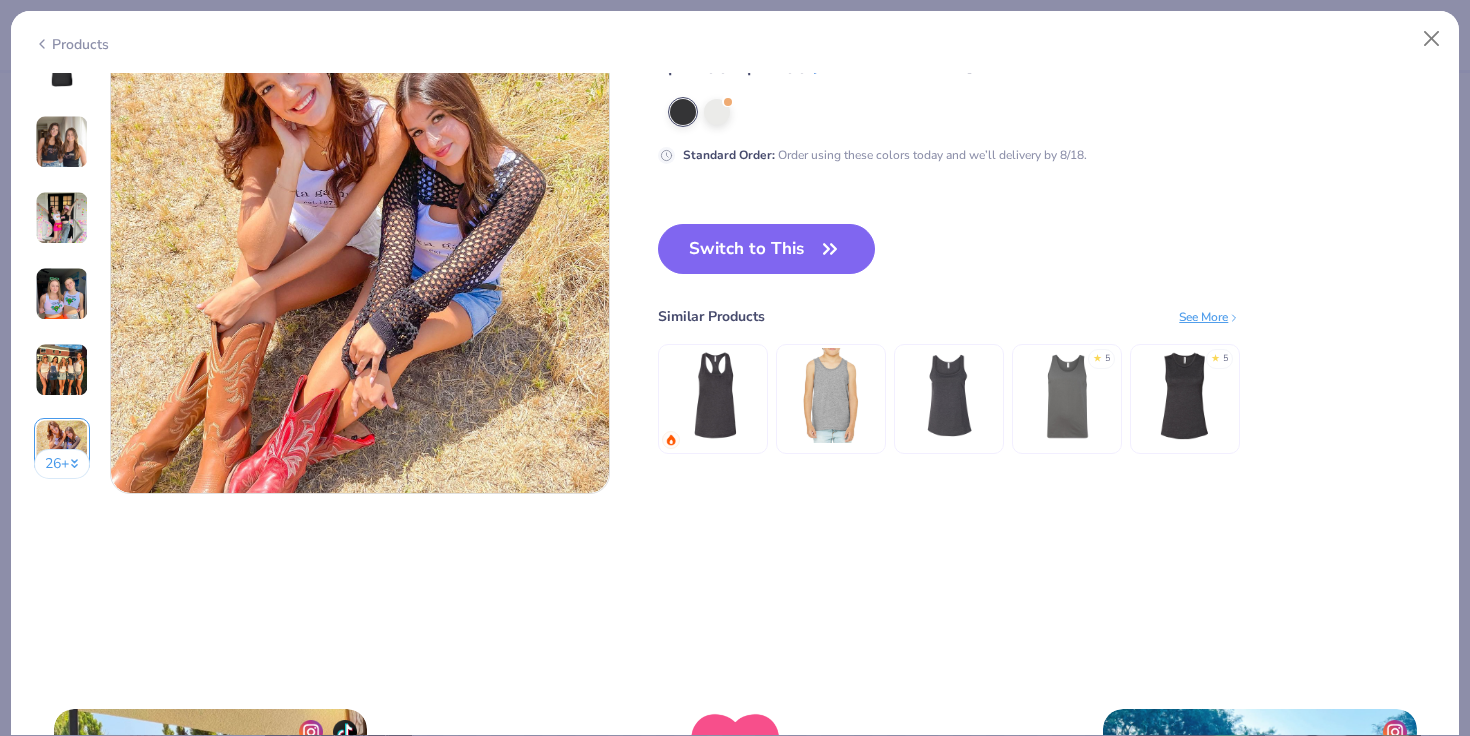 scroll, scrollTop: 3374, scrollLeft: 0, axis: vertical 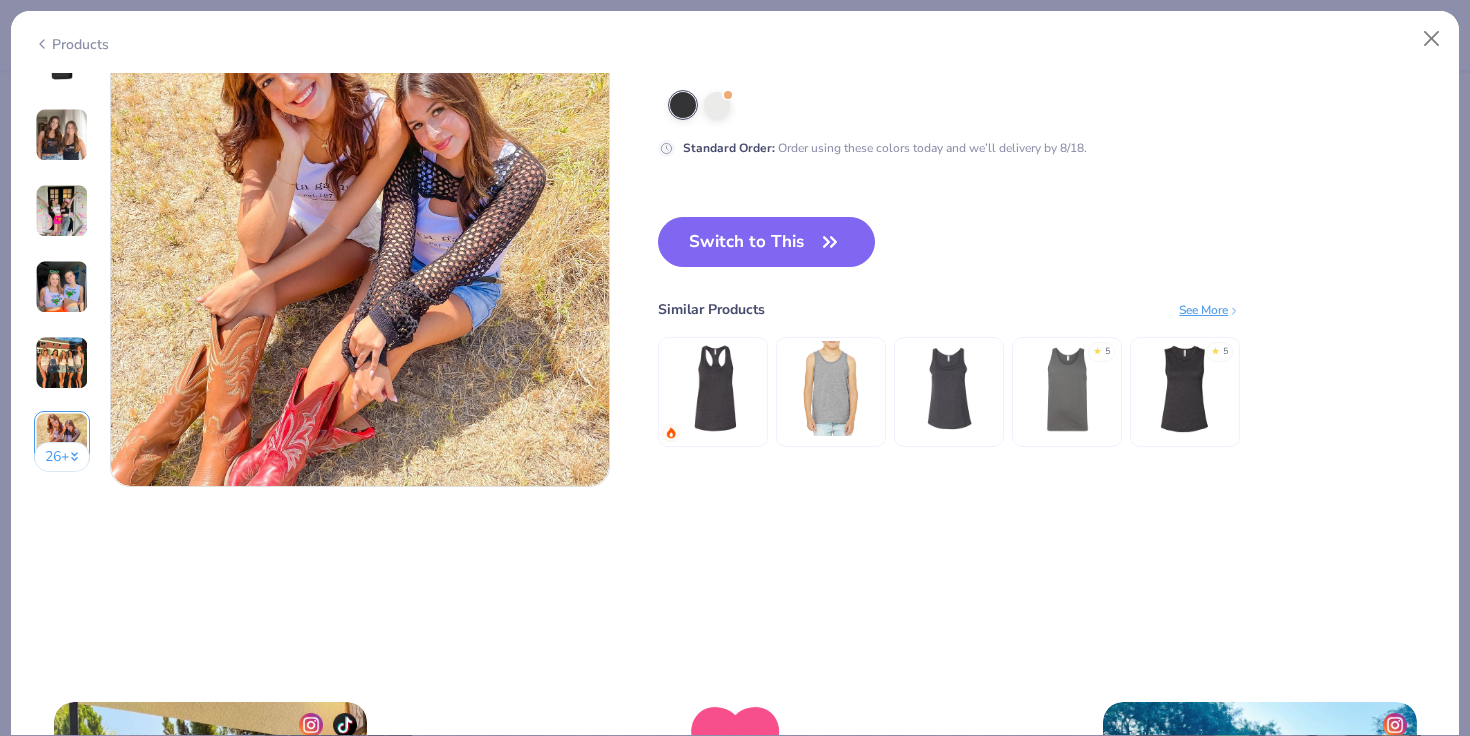 click at bounding box center [1067, 387] 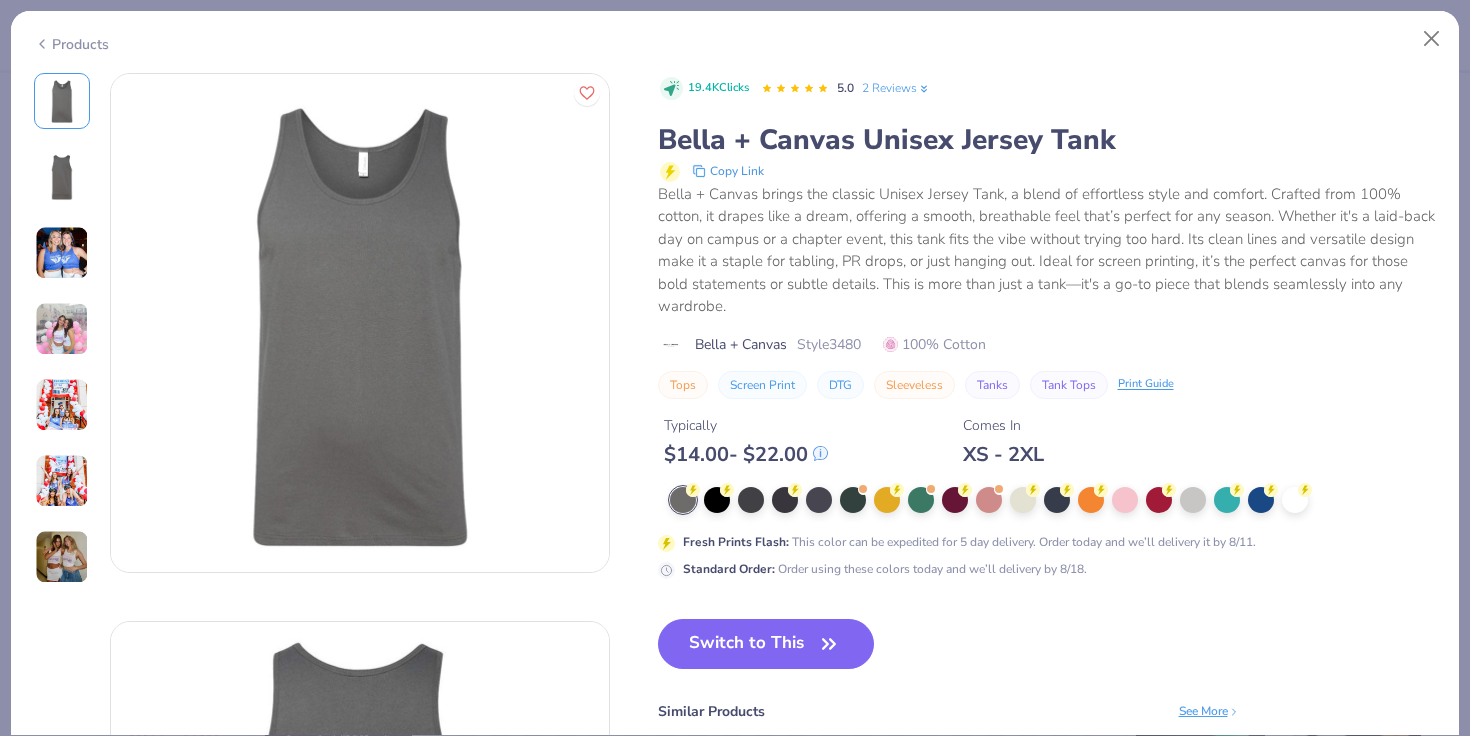click at bounding box center [62, 329] 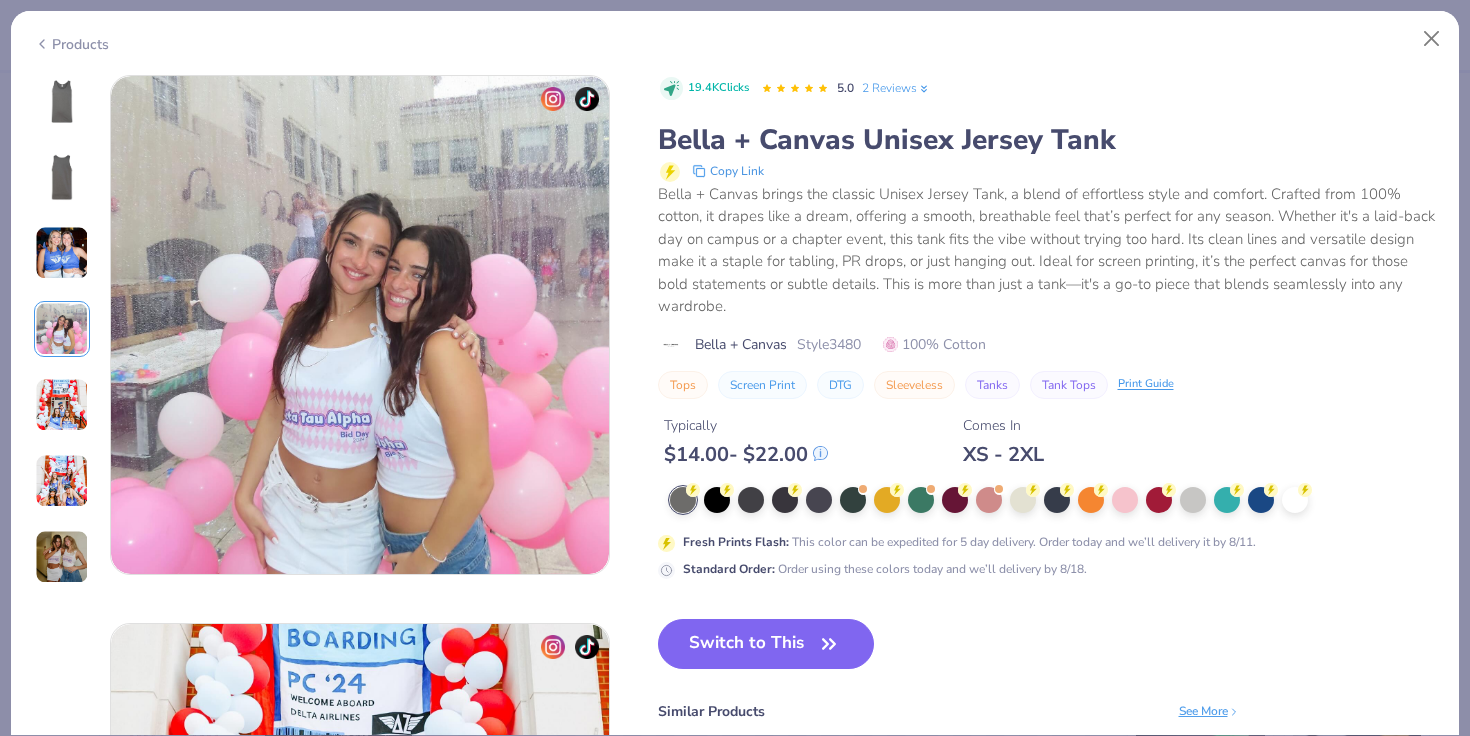 scroll, scrollTop: 1644, scrollLeft: 0, axis: vertical 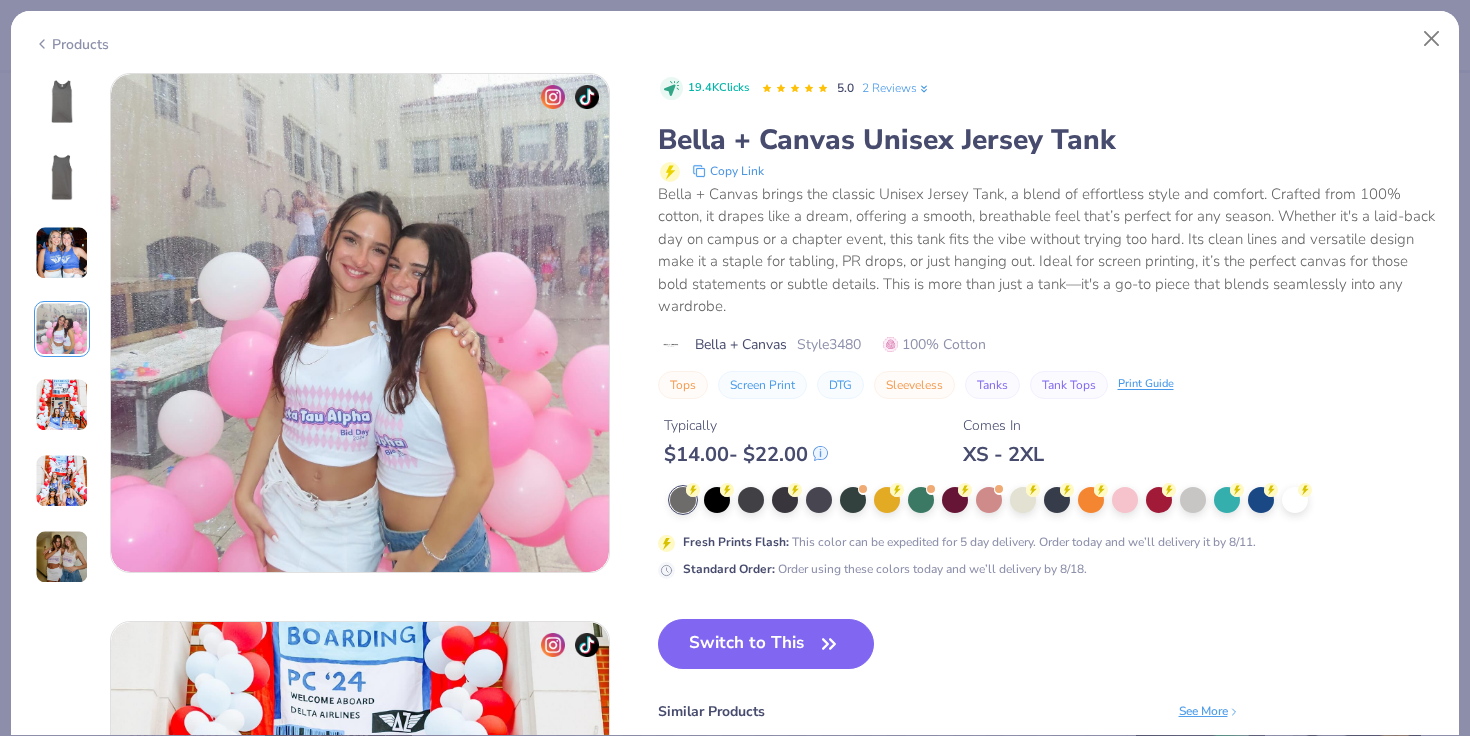 click at bounding box center [62, 405] 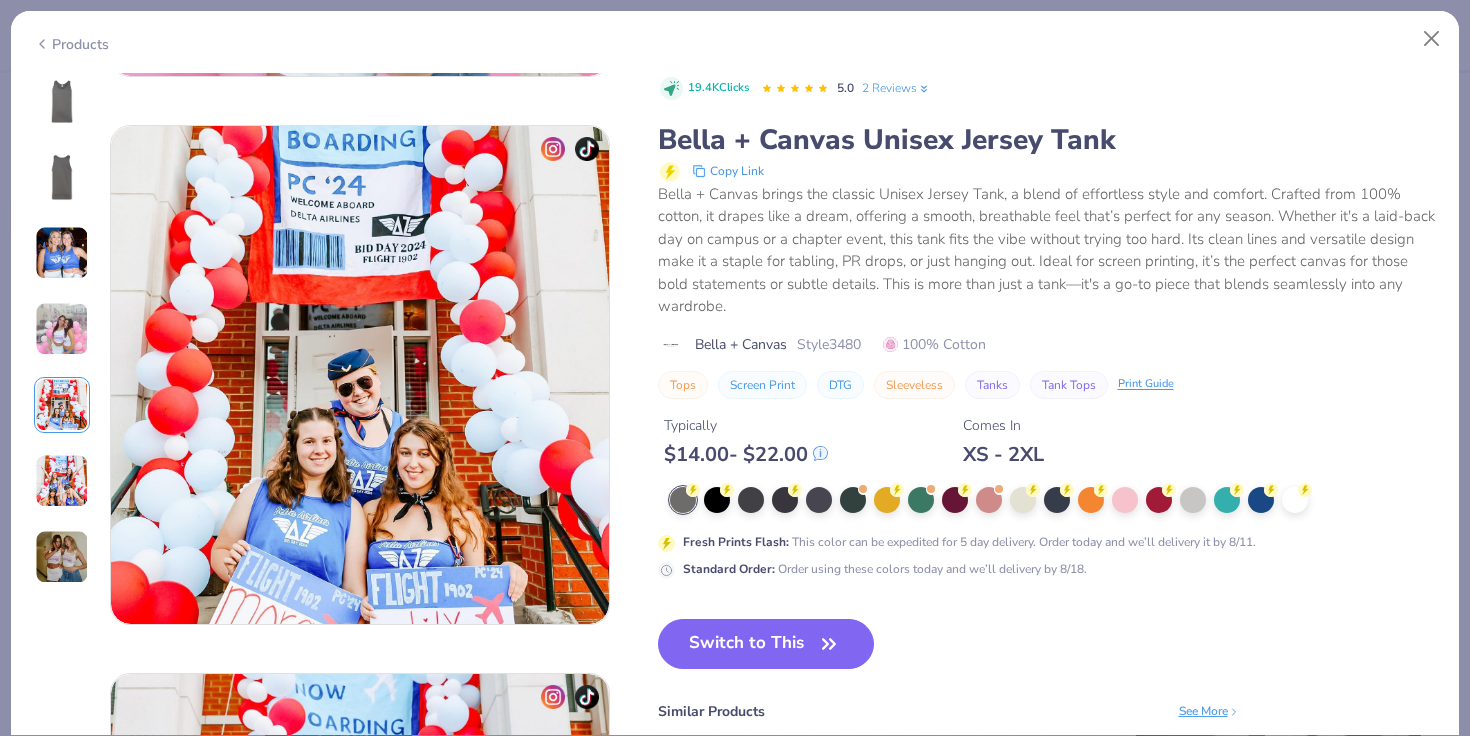 scroll, scrollTop: 2192, scrollLeft: 0, axis: vertical 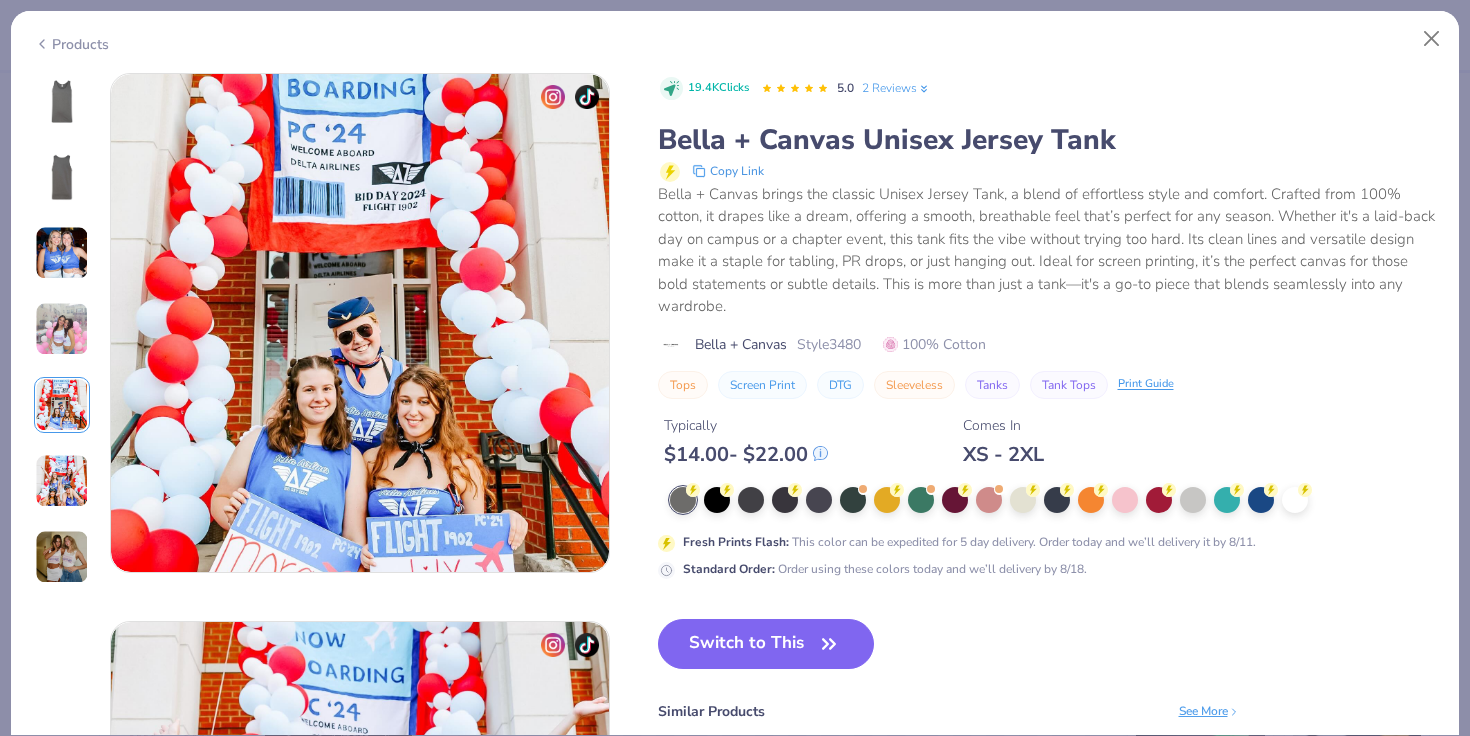 click at bounding box center [62, 329] 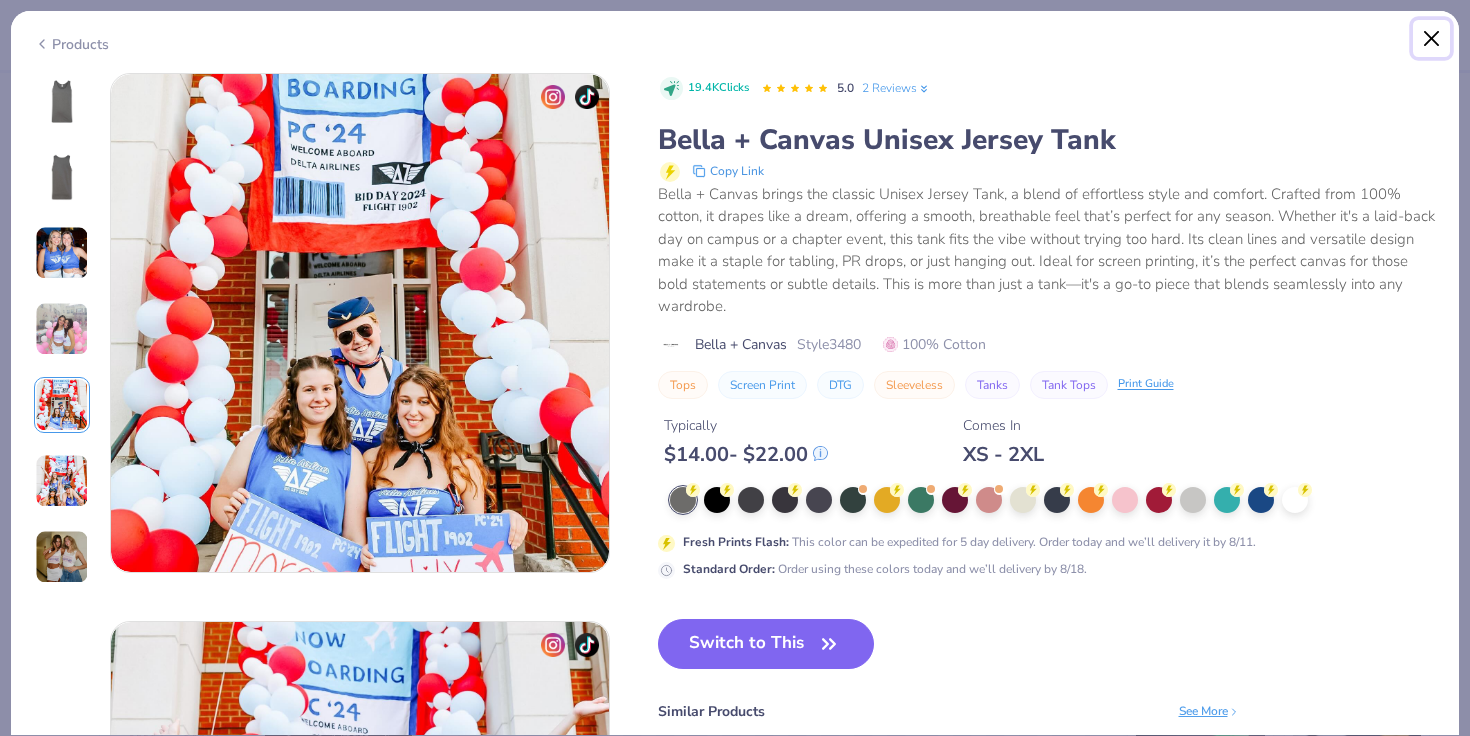 click at bounding box center (1432, 39) 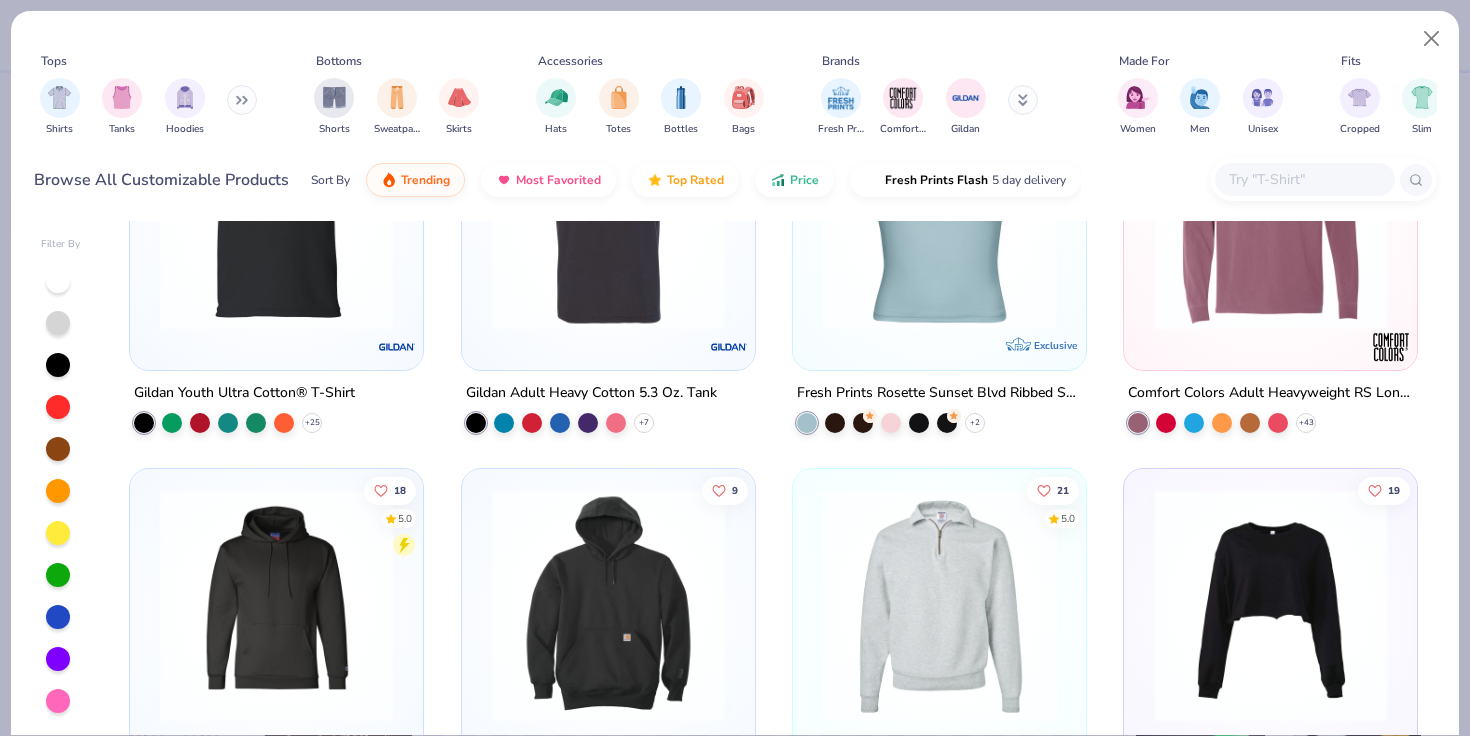 scroll, scrollTop: 22662, scrollLeft: 0, axis: vertical 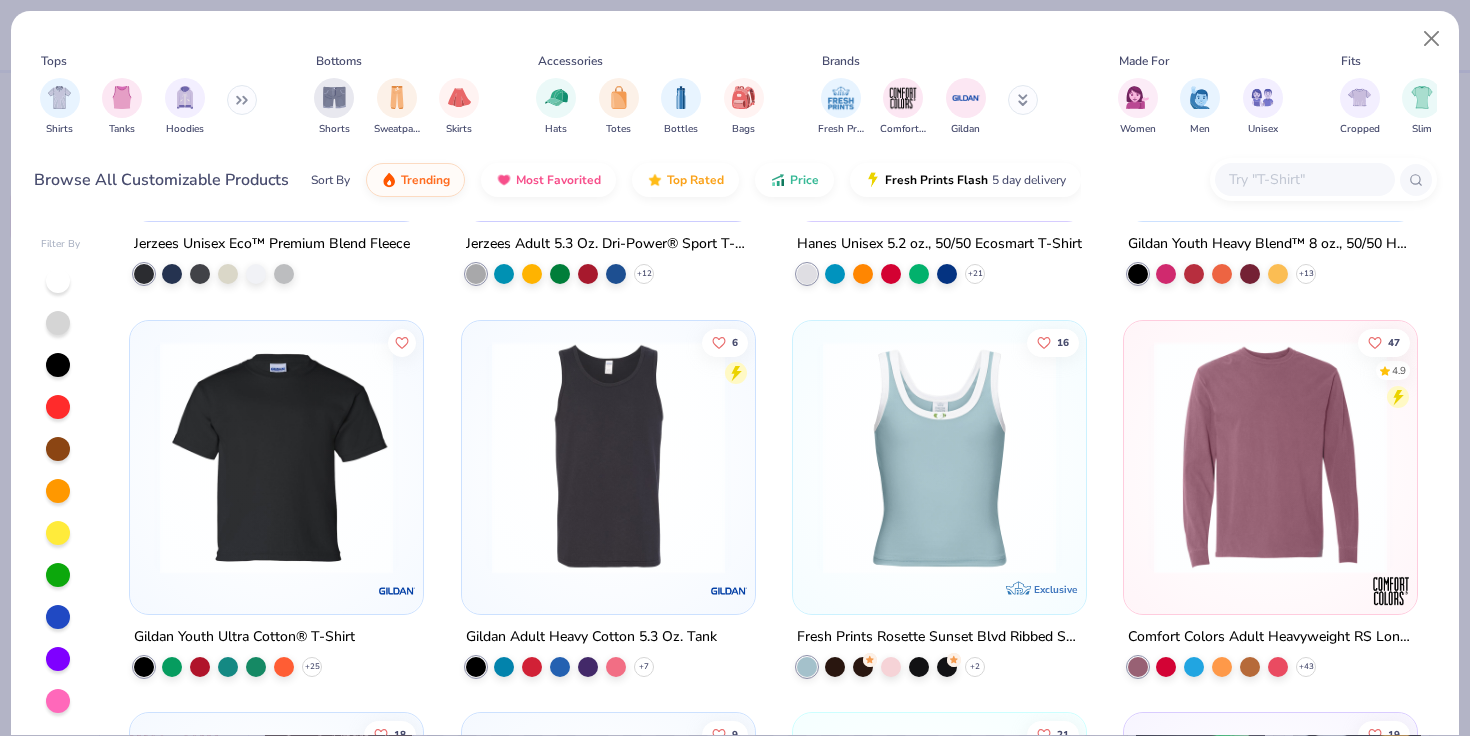 click at bounding box center (608, 456) 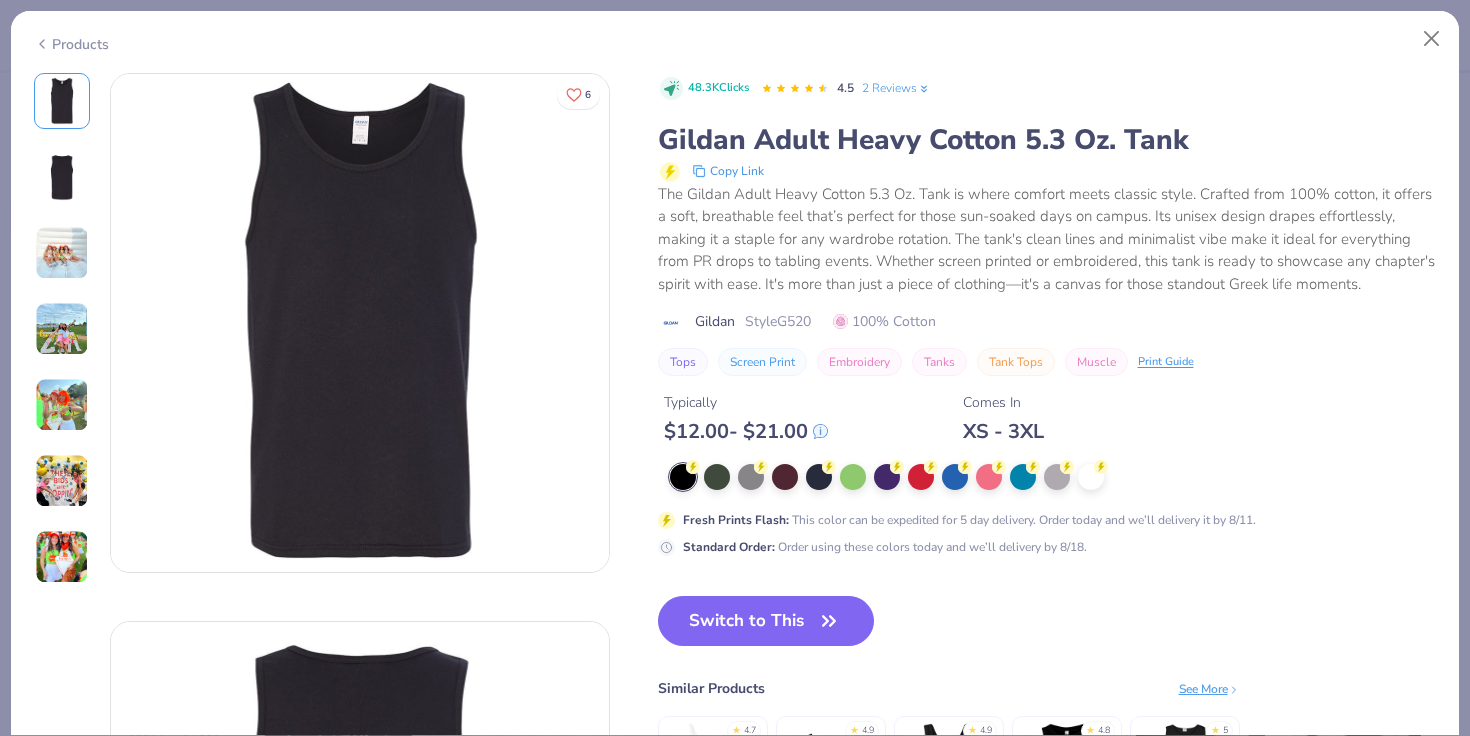 click at bounding box center [62, 405] 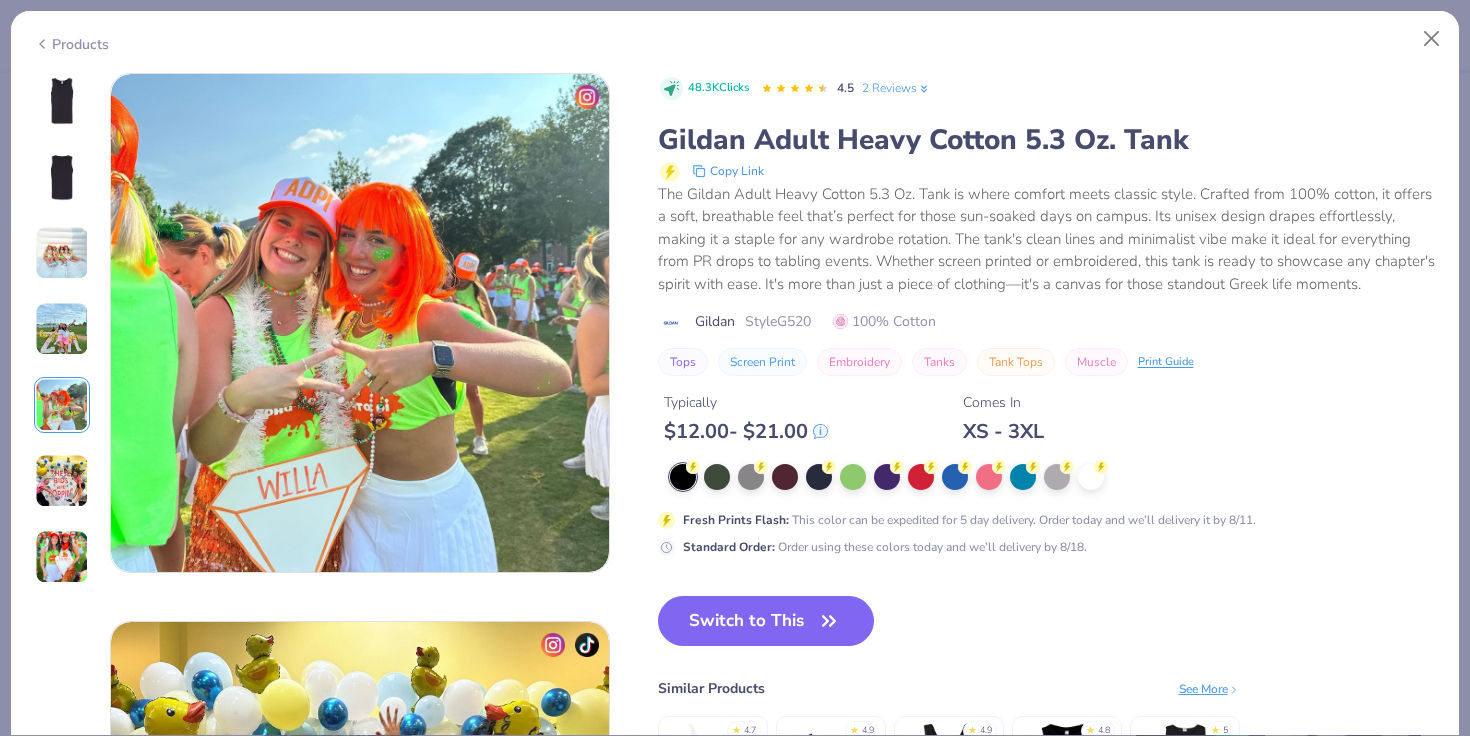 click at bounding box center [62, 481] 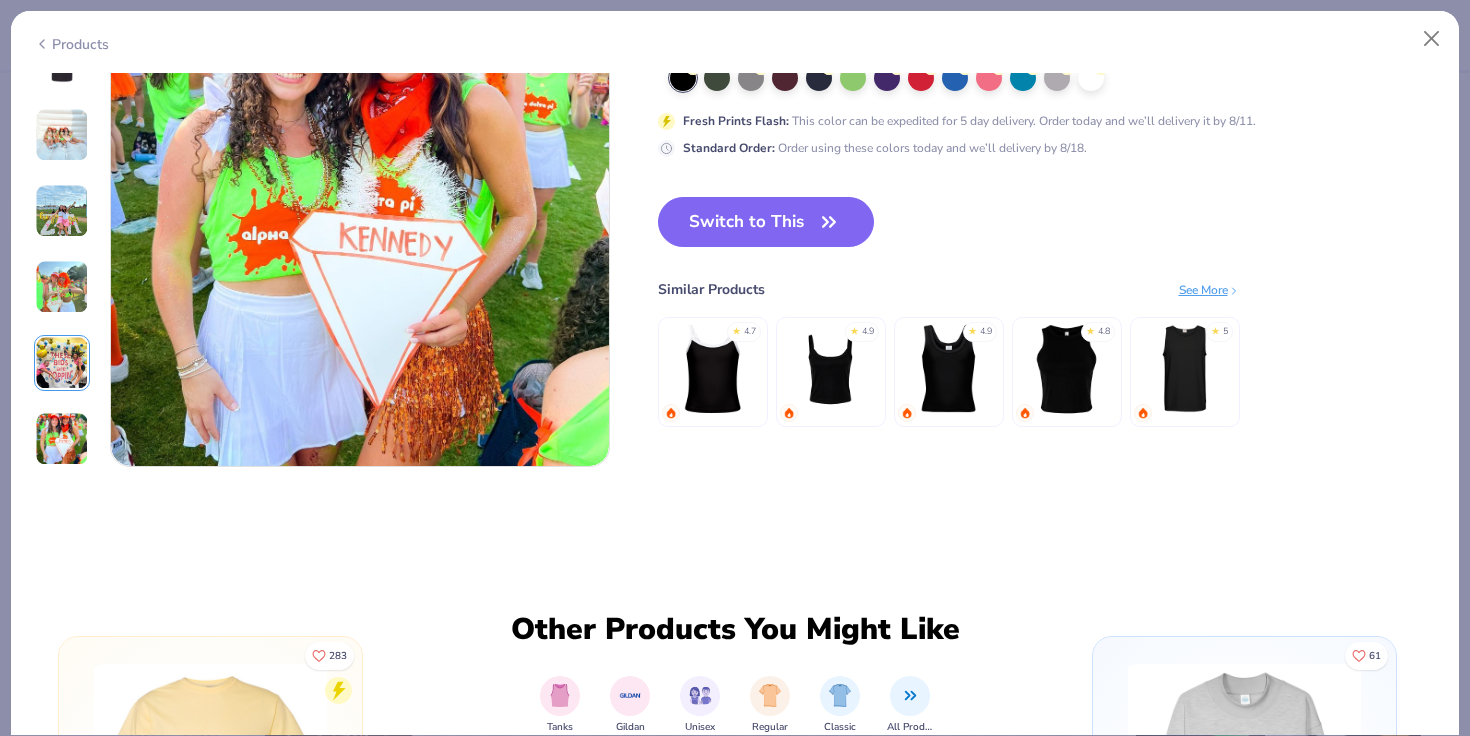 scroll, scrollTop: 3399, scrollLeft: 0, axis: vertical 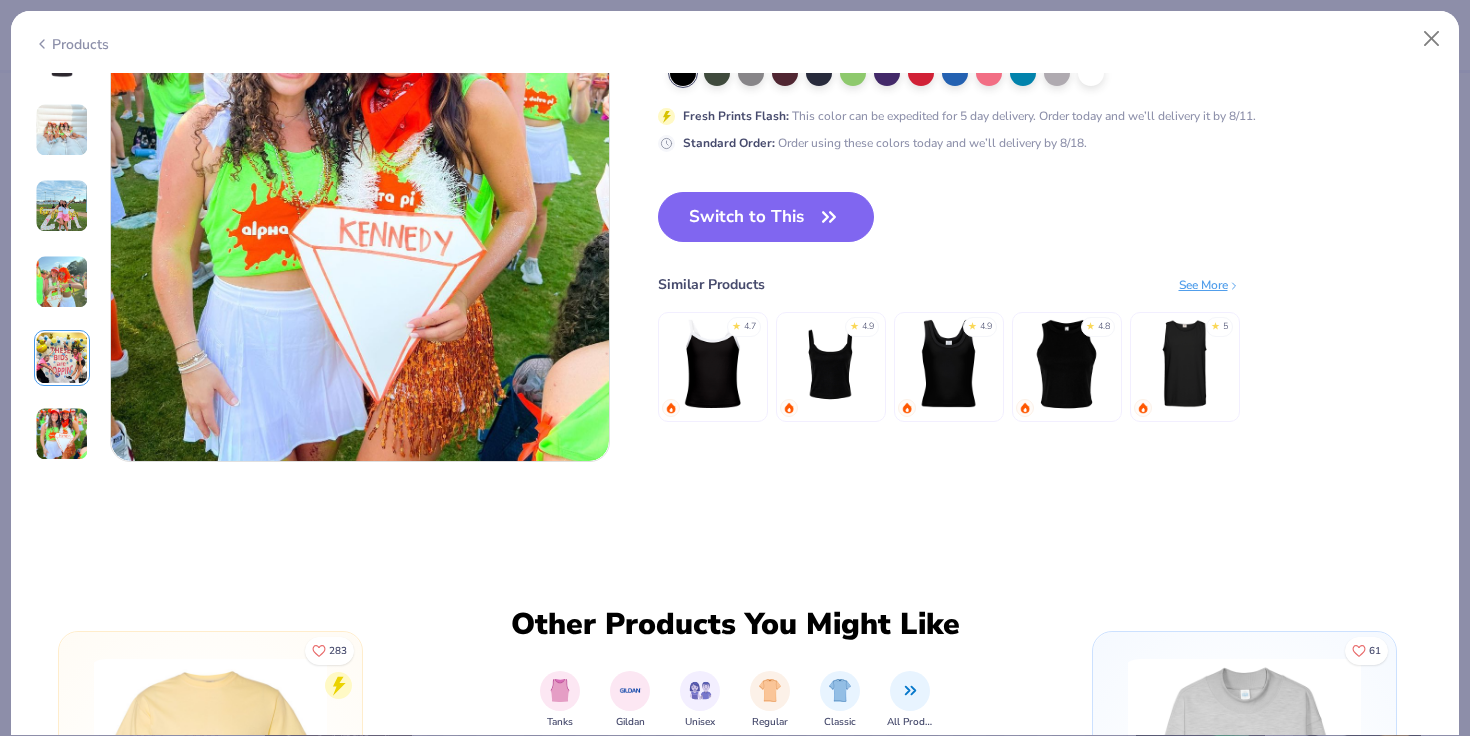 click at bounding box center (948, 362) 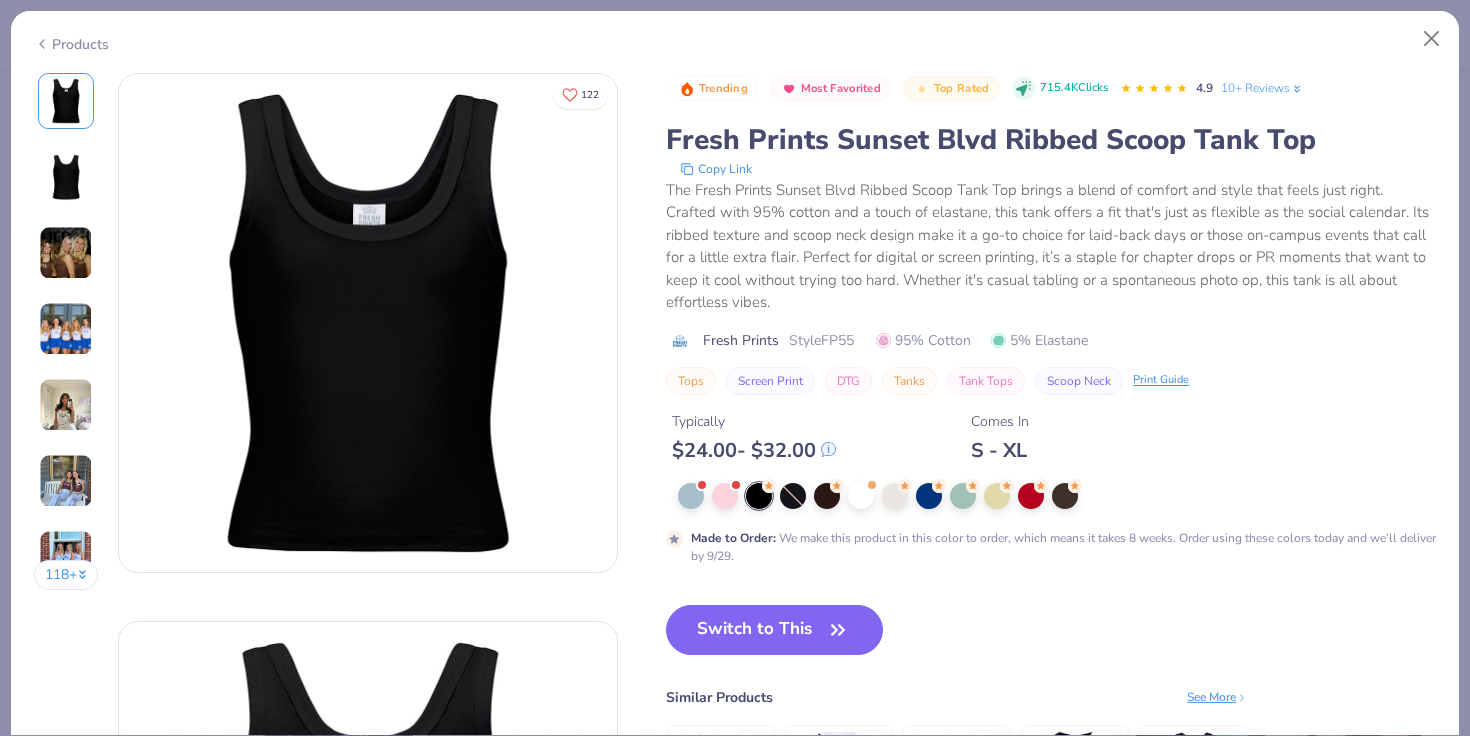 click at bounding box center (66, 329) 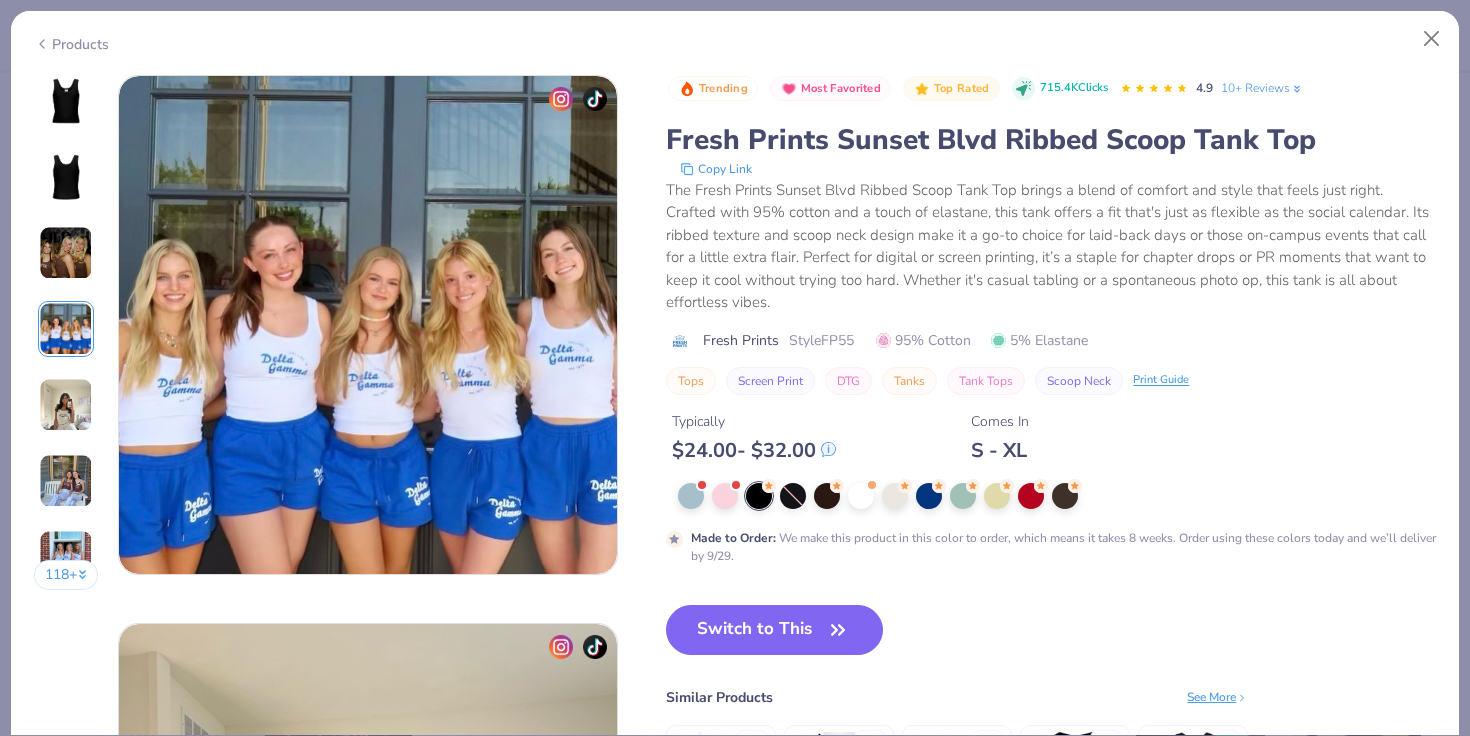 scroll, scrollTop: 1644, scrollLeft: 0, axis: vertical 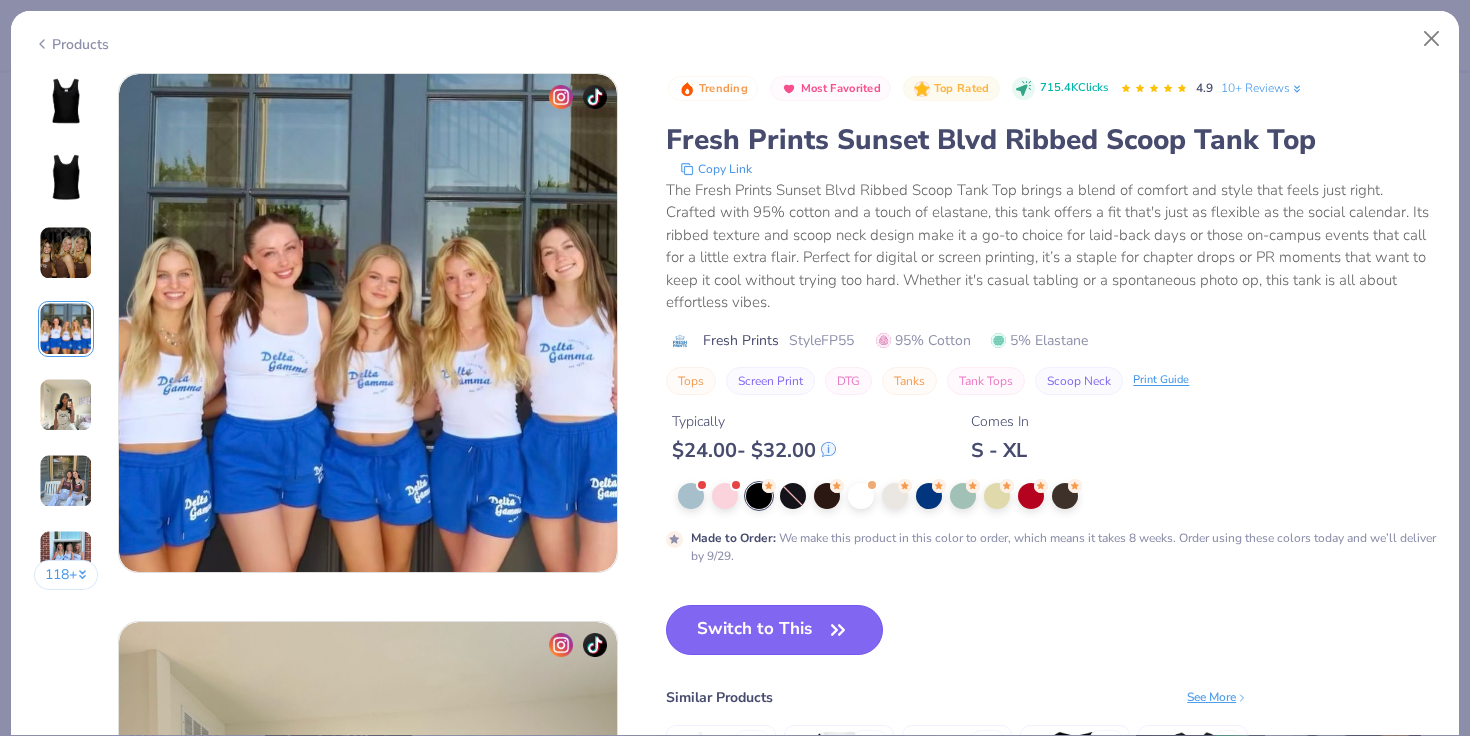 click on "Switch to This" at bounding box center (774, 630) 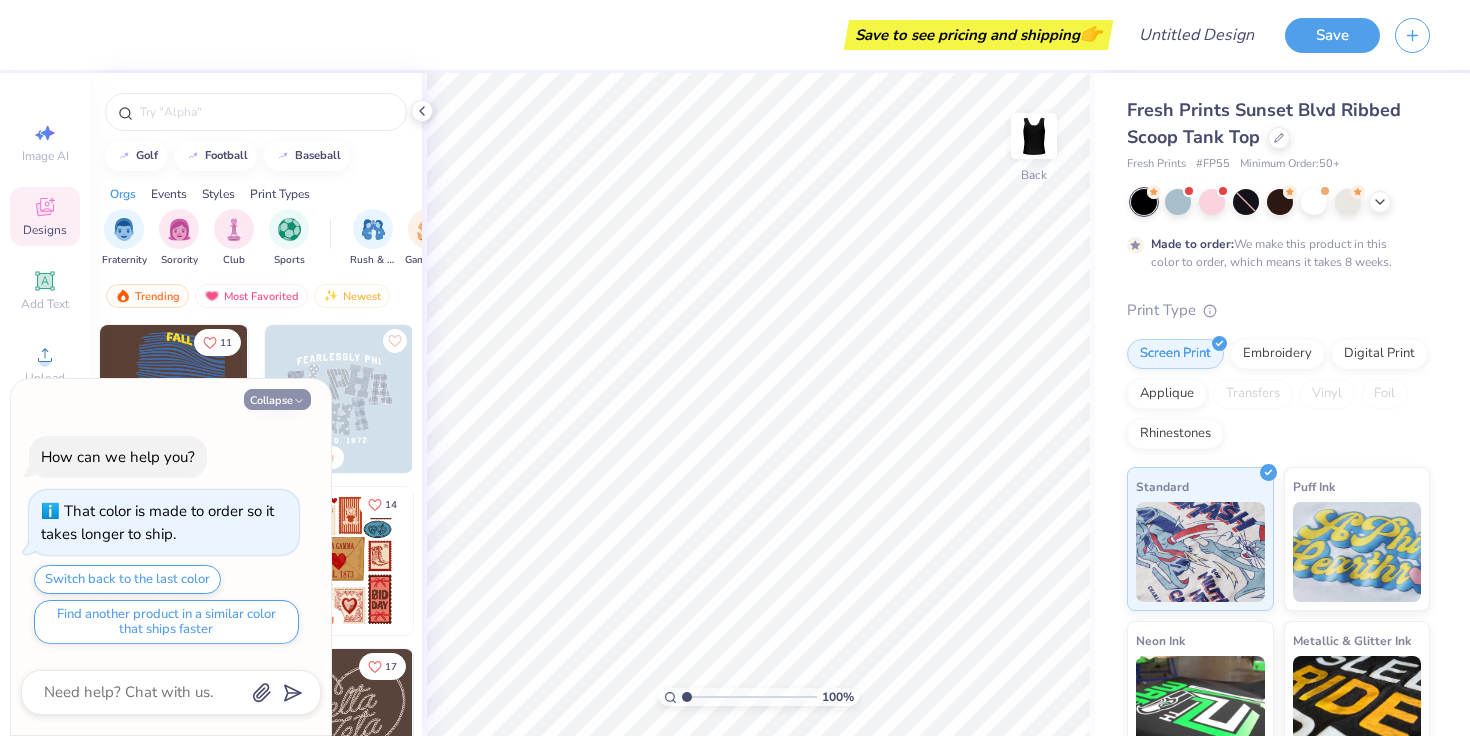 click on "Collapse" at bounding box center (277, 399) 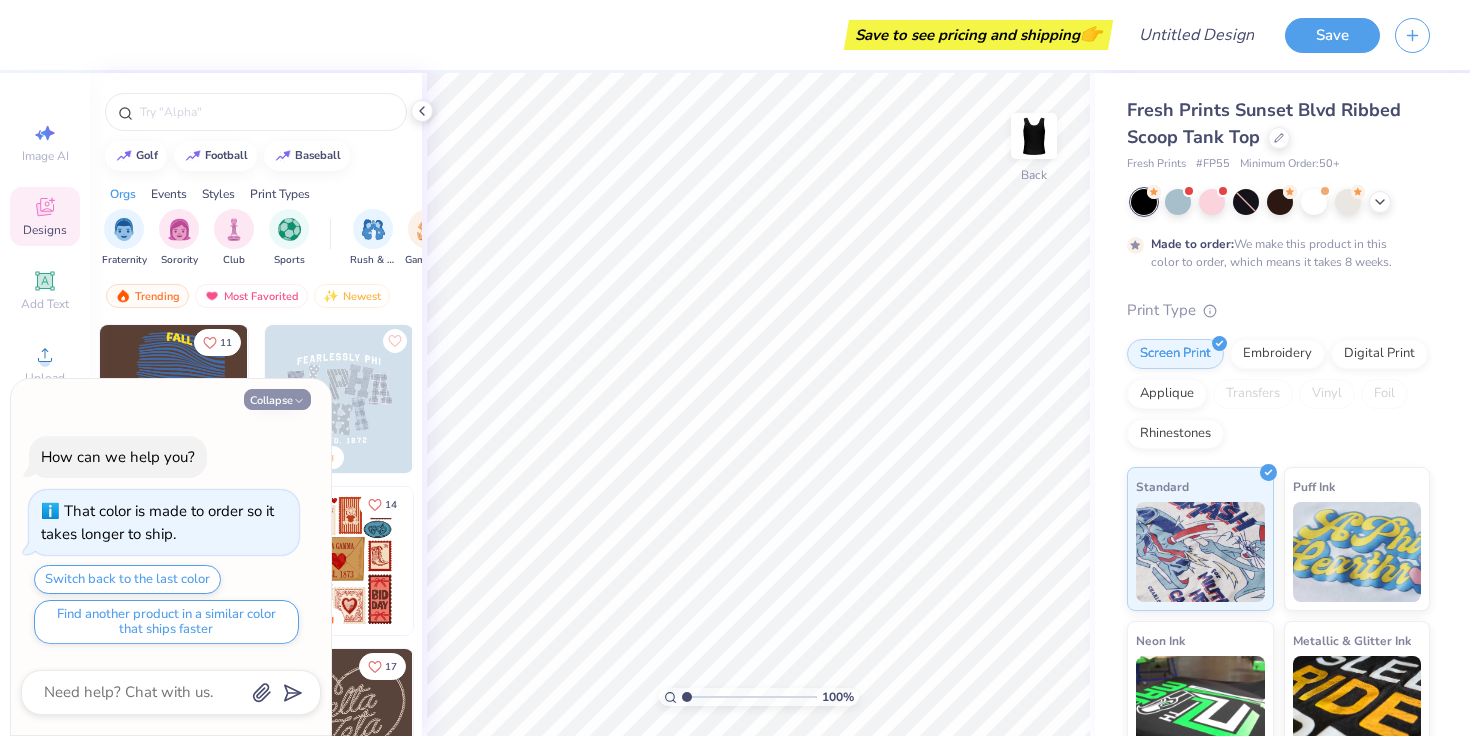 type on "x" 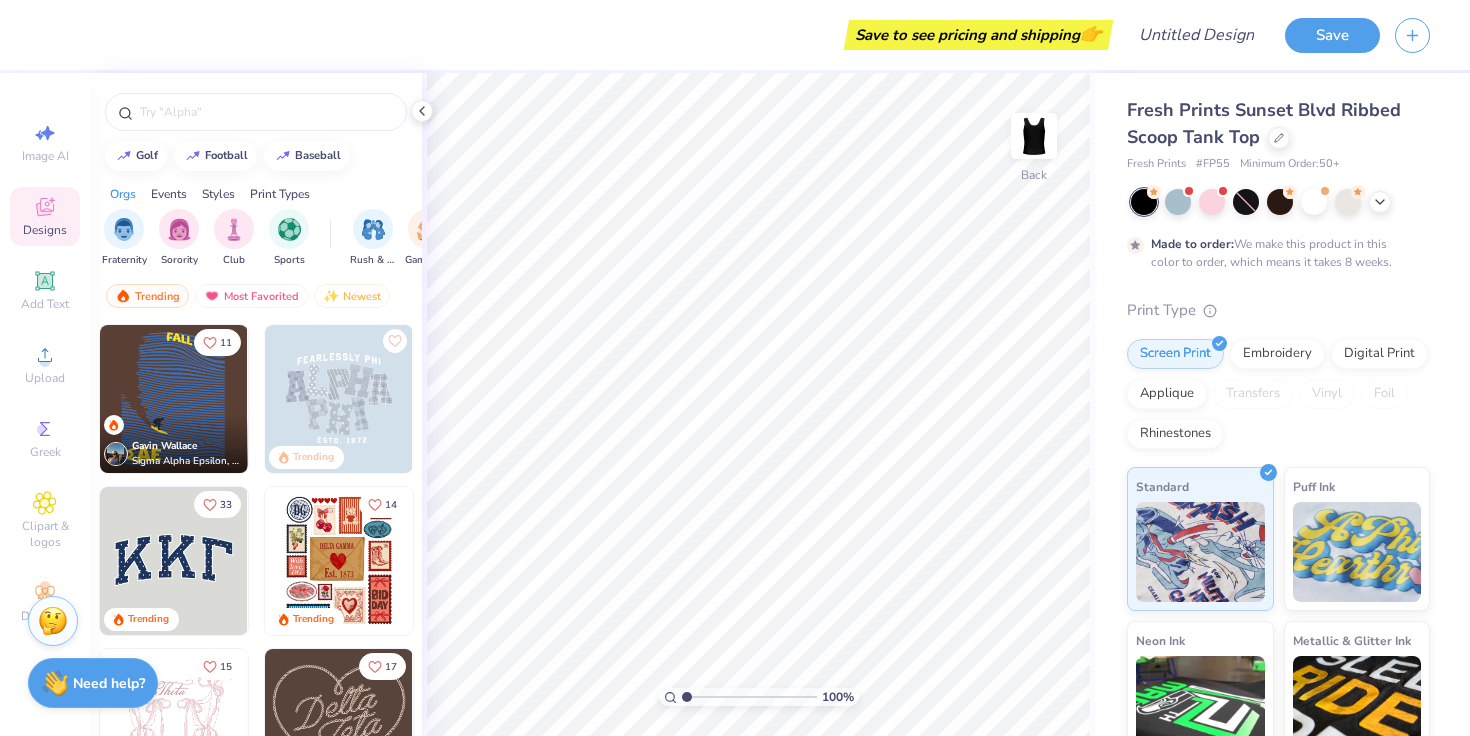 scroll, scrollTop: 101, scrollLeft: 0, axis: vertical 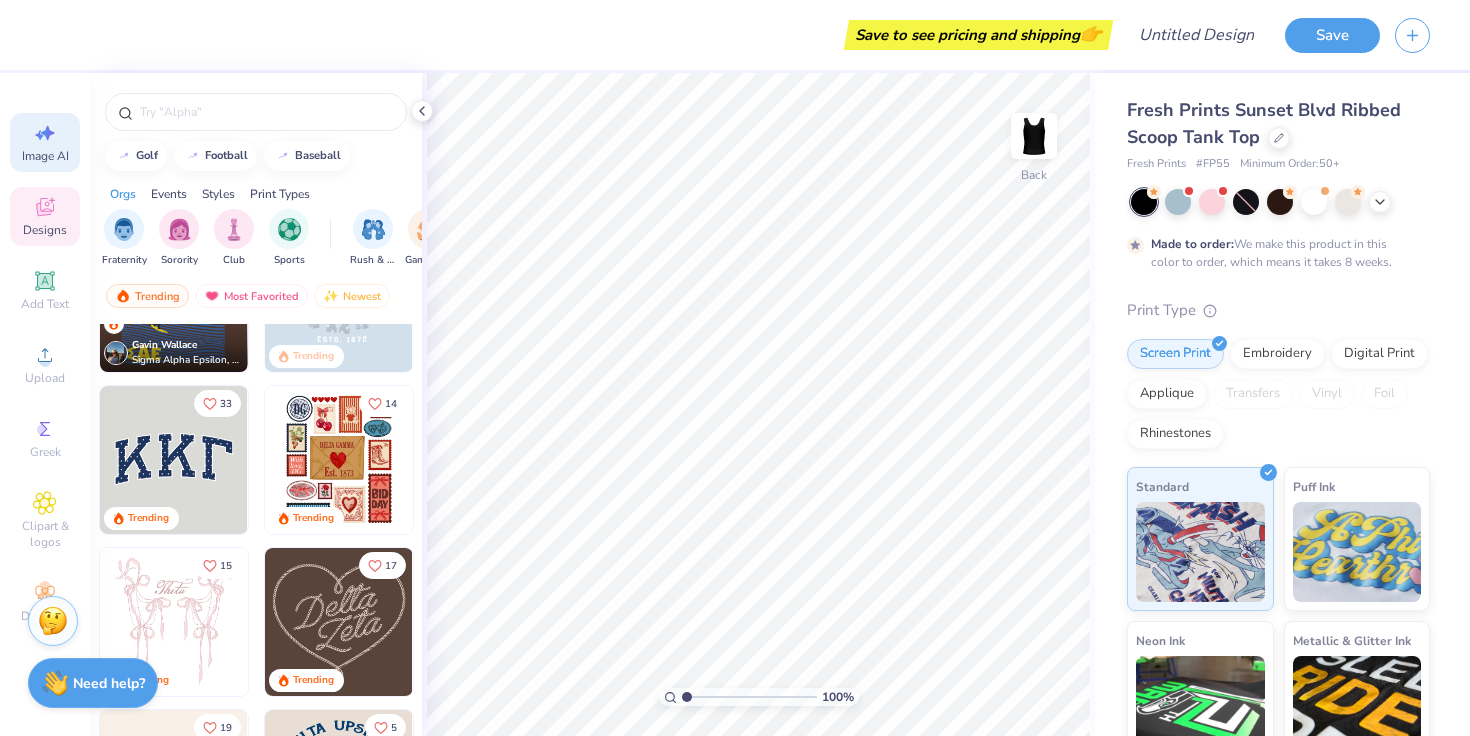 click on "Image AI" at bounding box center (45, 142) 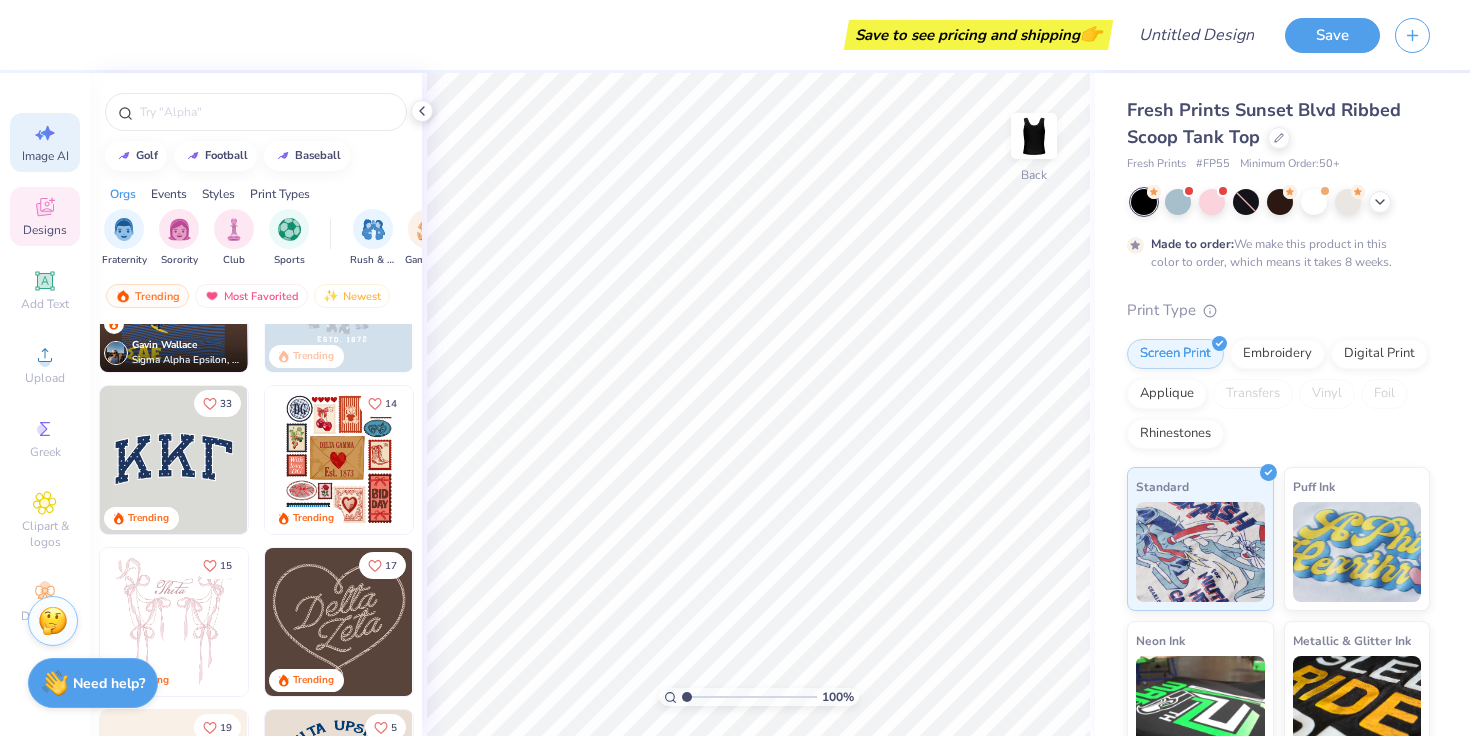 select on "4" 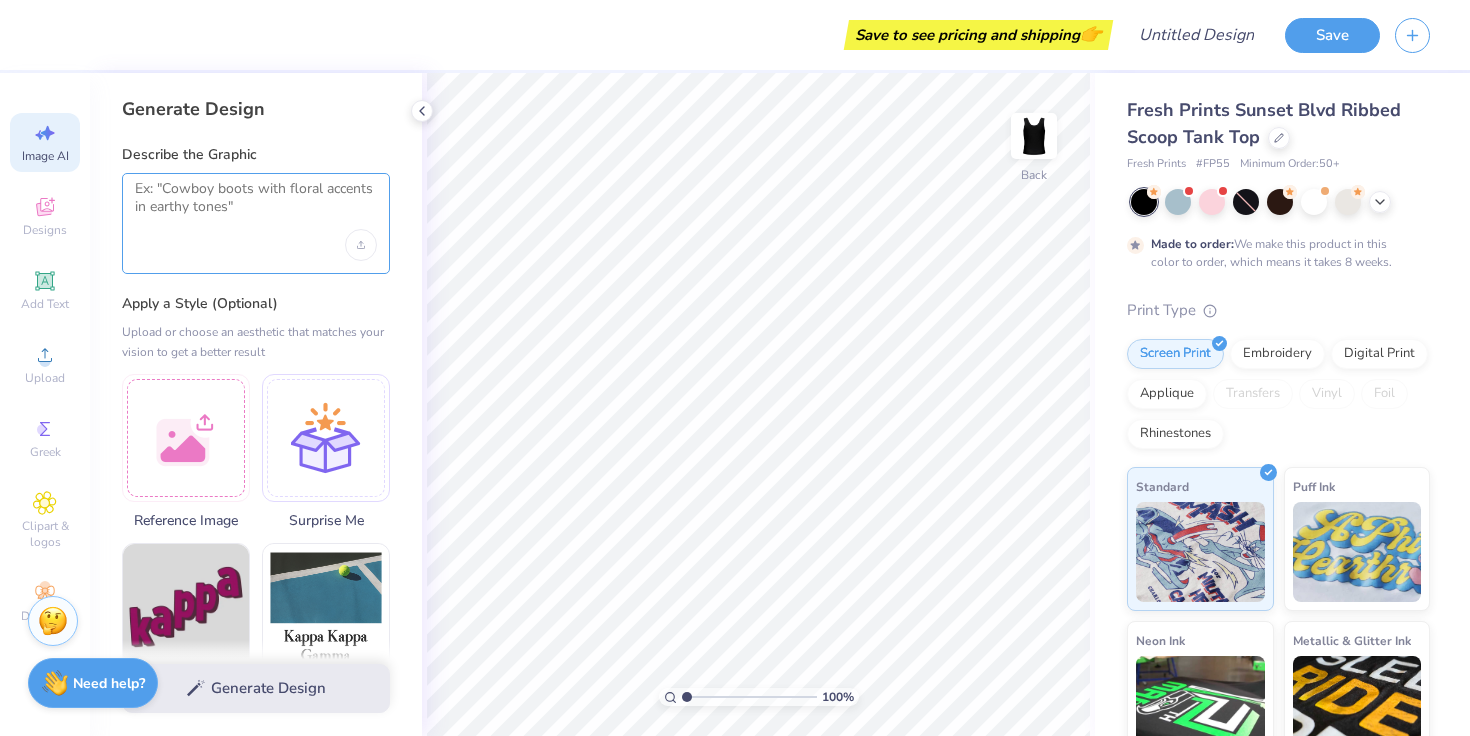 click at bounding box center [256, 205] 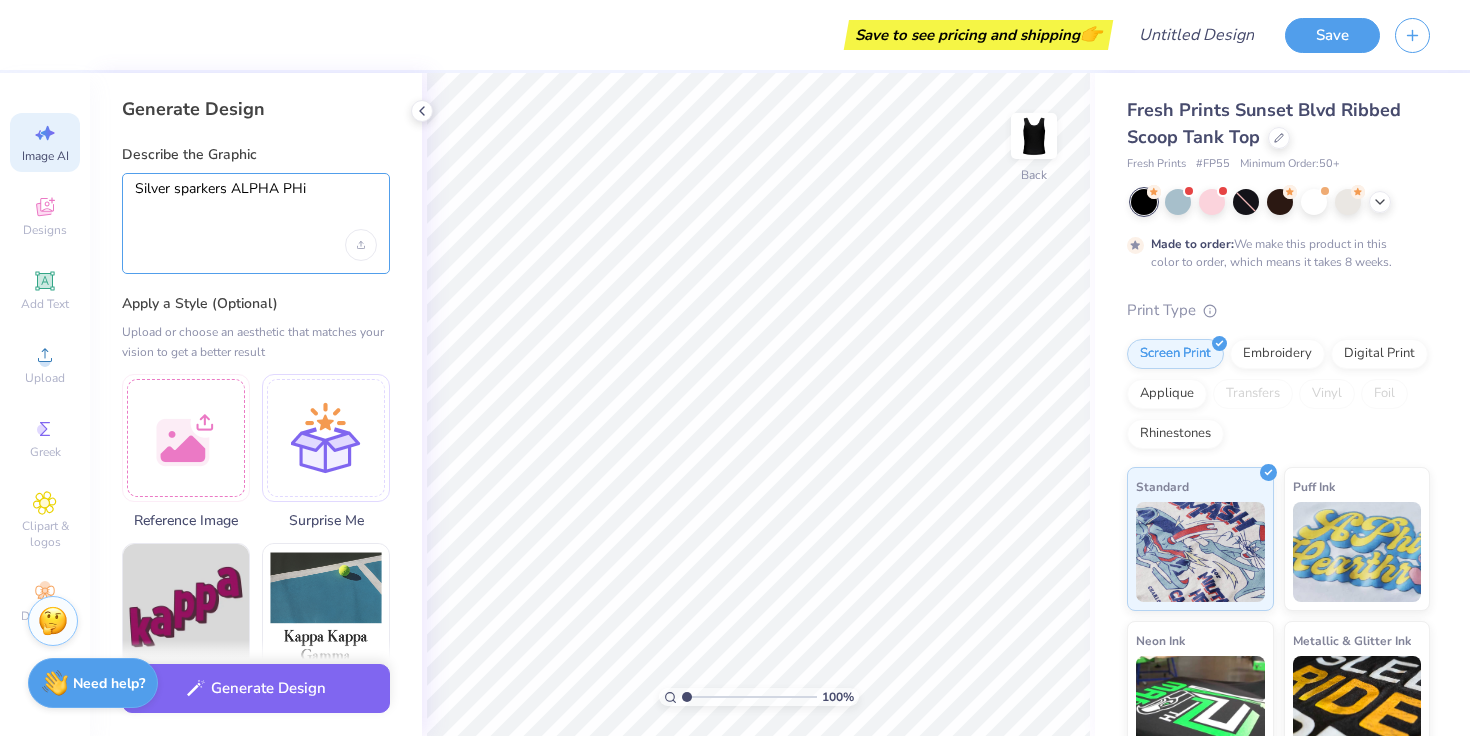 click on "Silver sparkers ALPHA PHi" at bounding box center (256, 205) 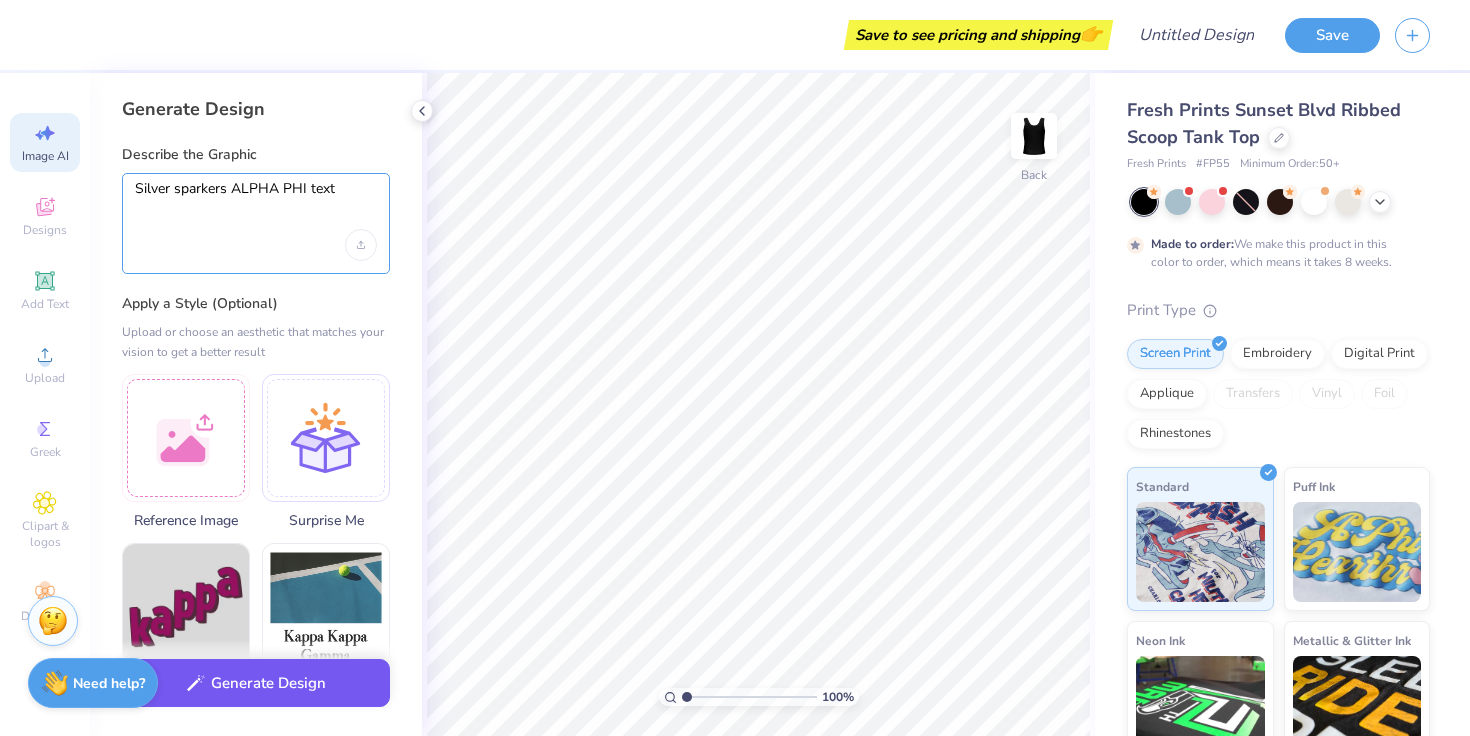 type on "Silver sparkers ALPHA PHI text" 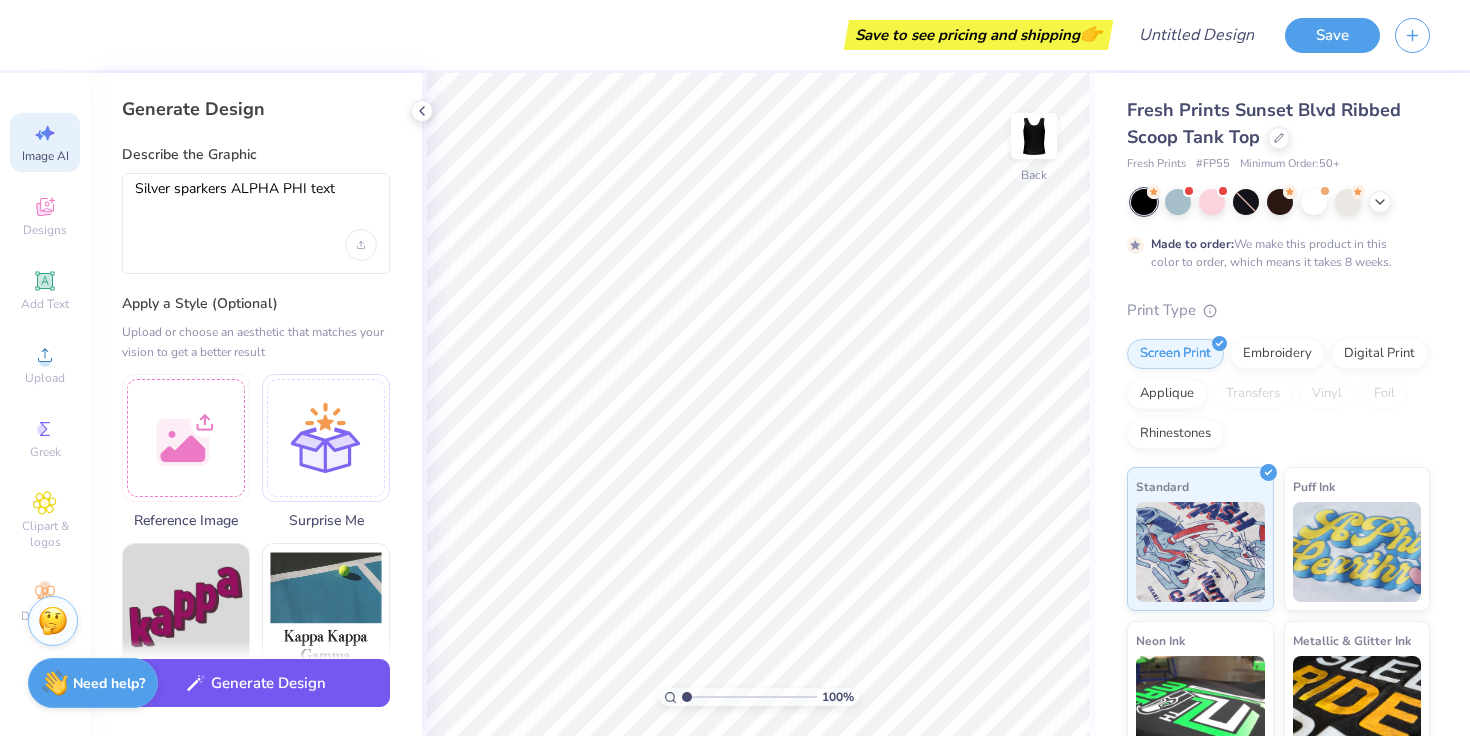 click on "Generate Design" at bounding box center (256, 683) 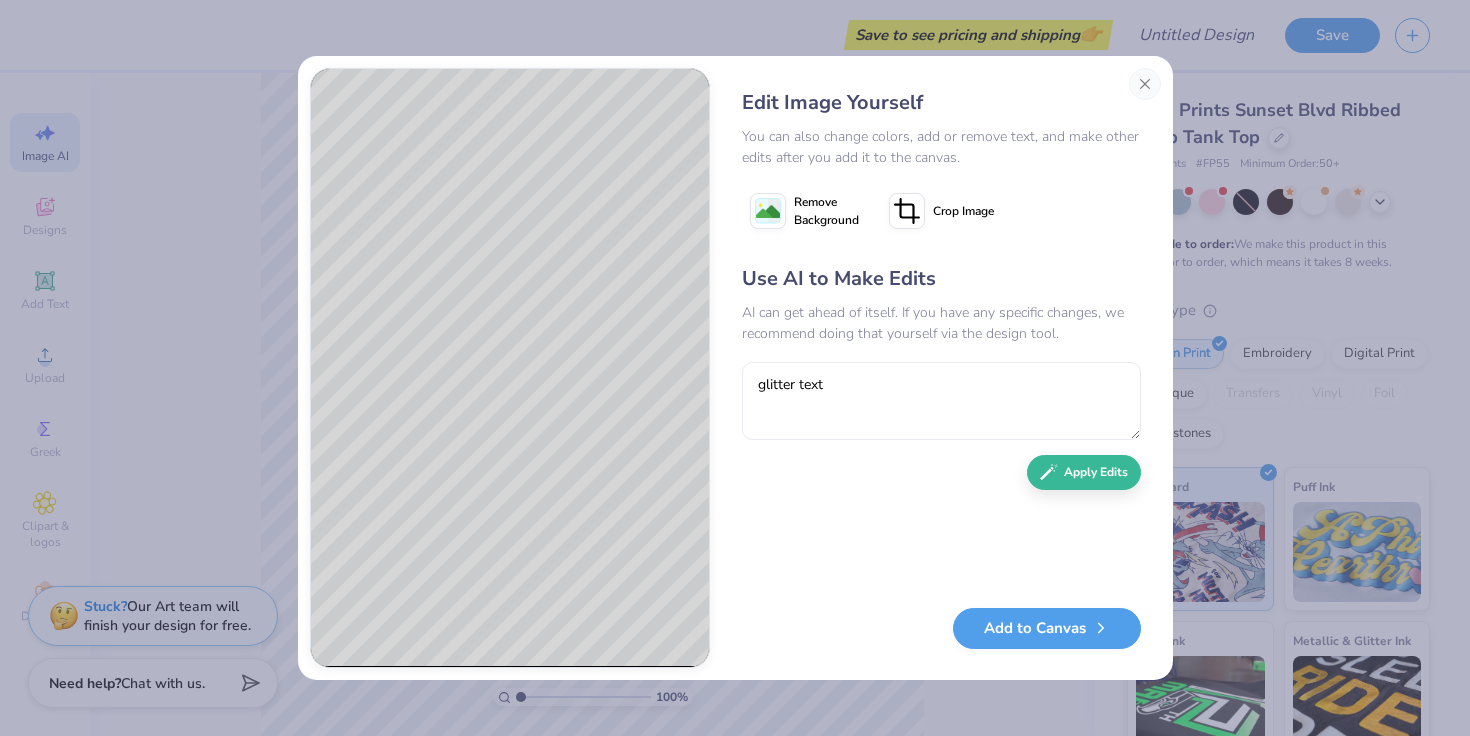 scroll, scrollTop: 0, scrollLeft: 0, axis: both 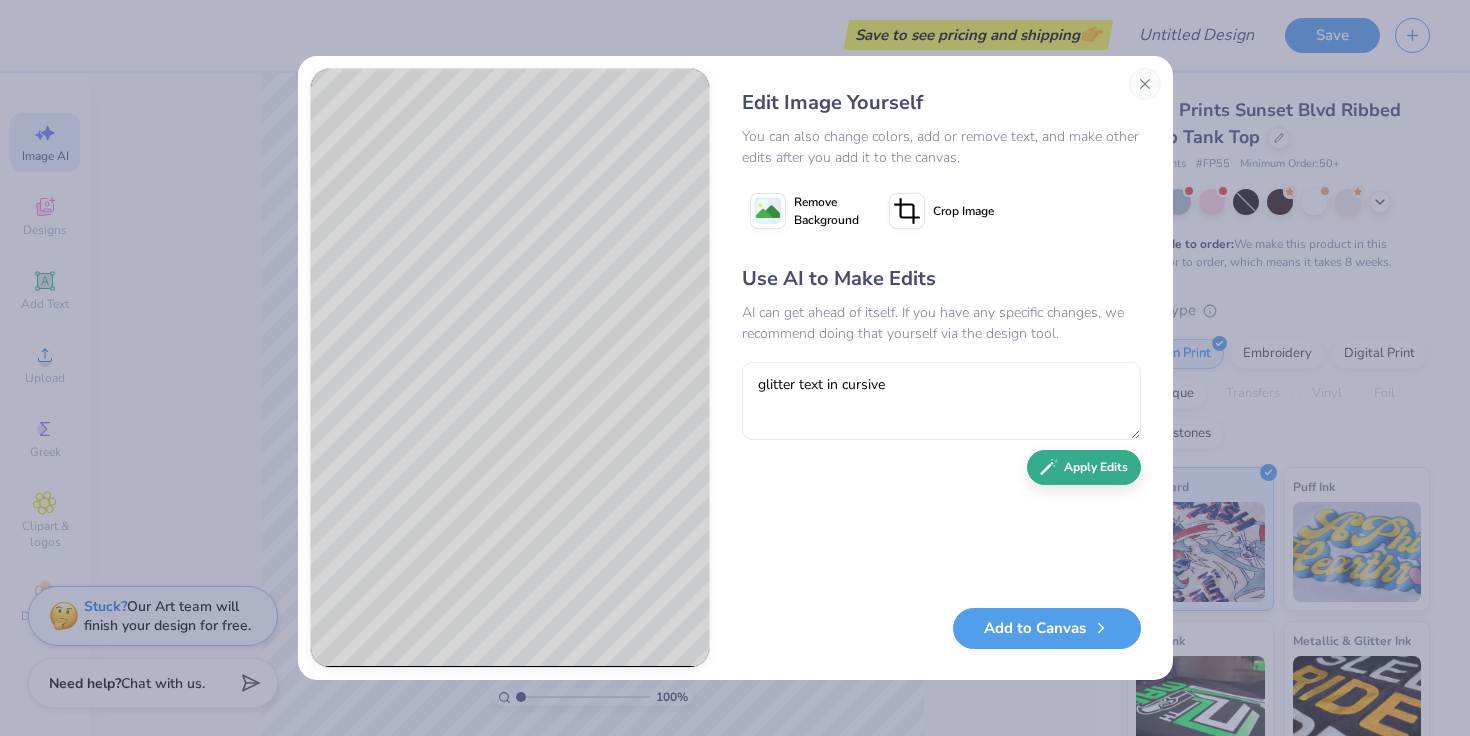 type on "glitter text in cursive" 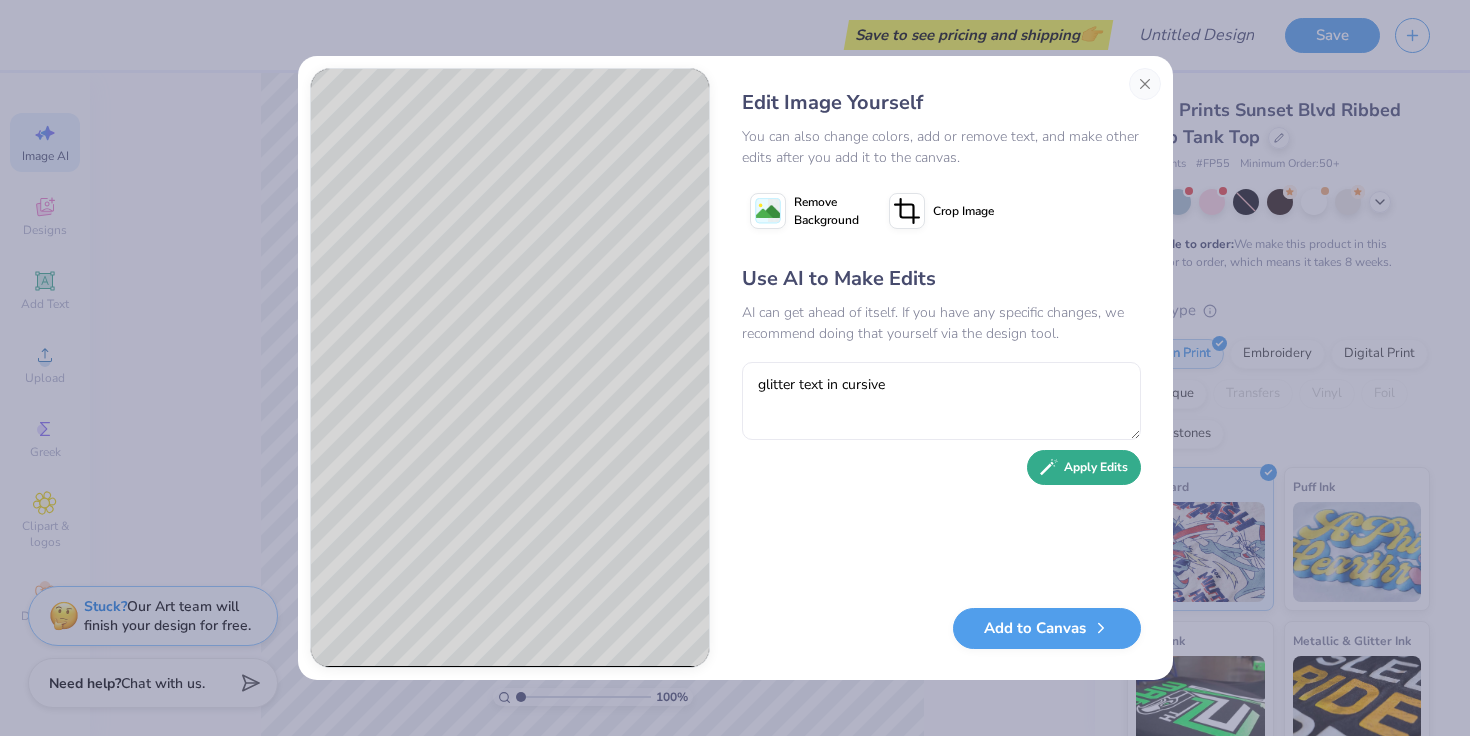 click on "Apply Edits" at bounding box center (1084, 467) 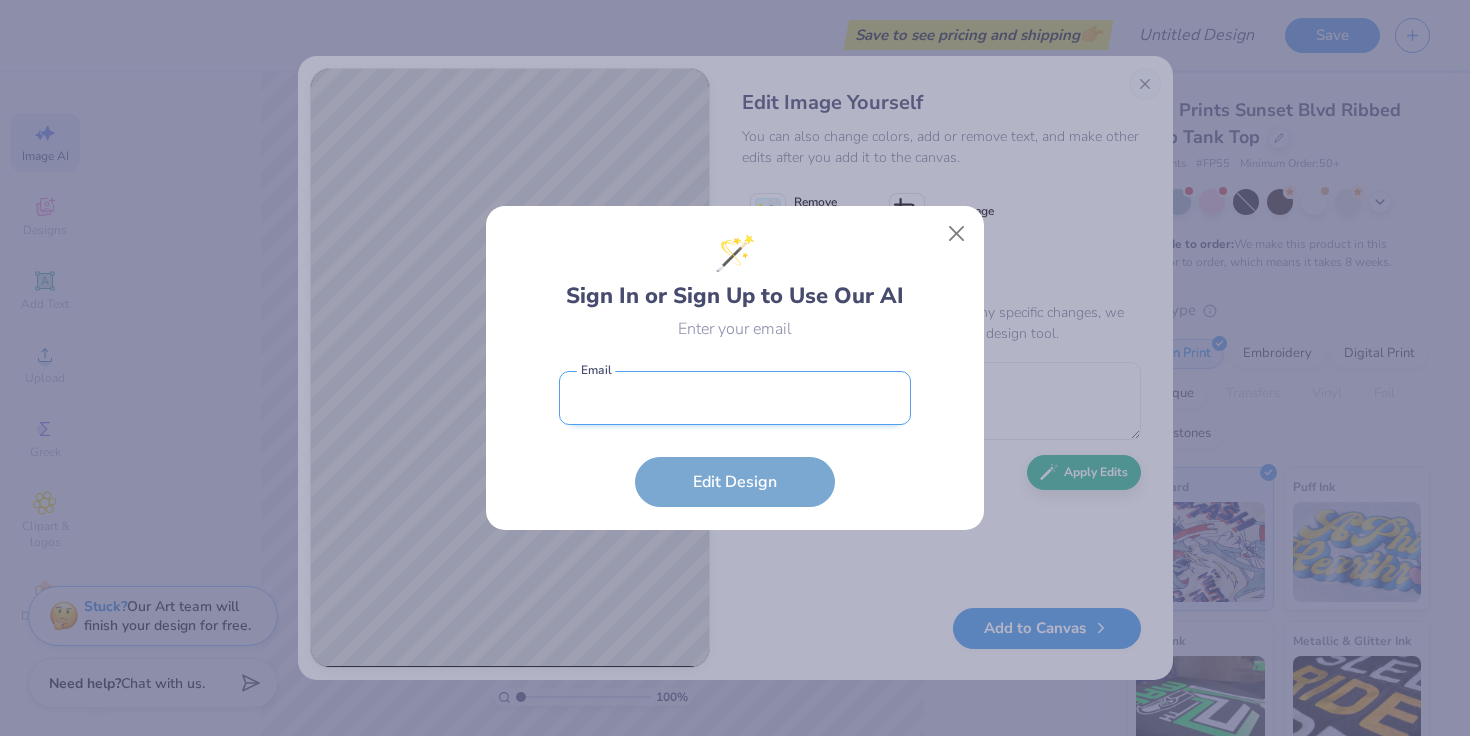 scroll, scrollTop: 0, scrollLeft: 0, axis: both 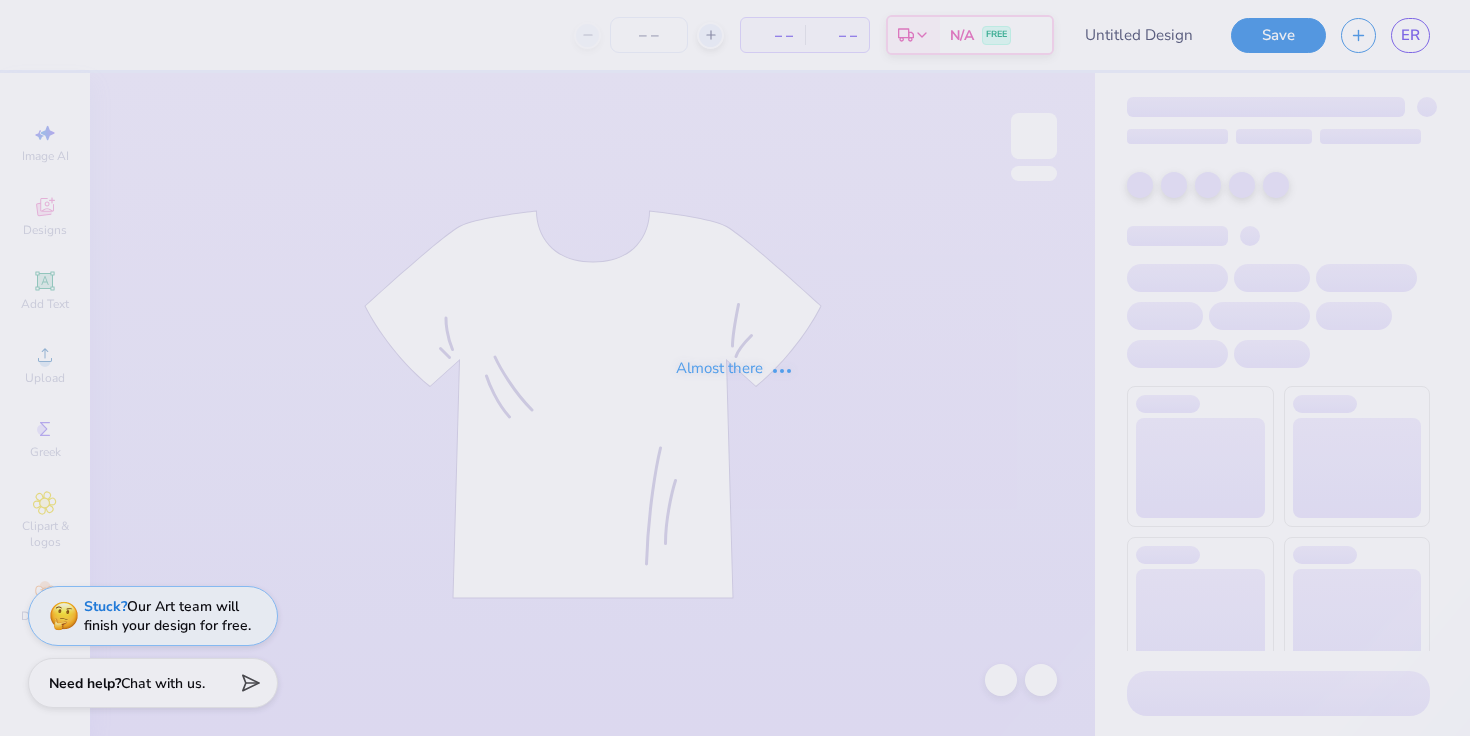 type on "Bid day" 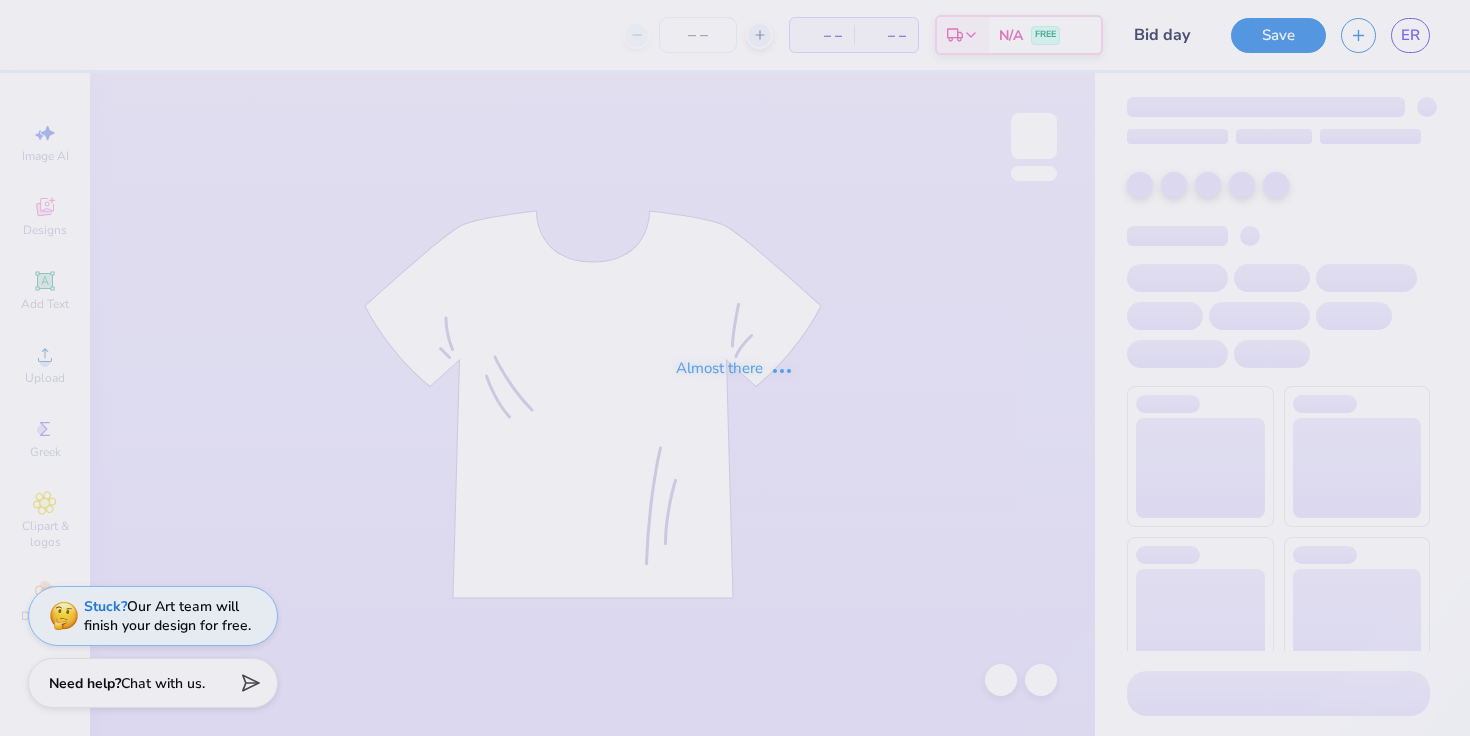 type on "150" 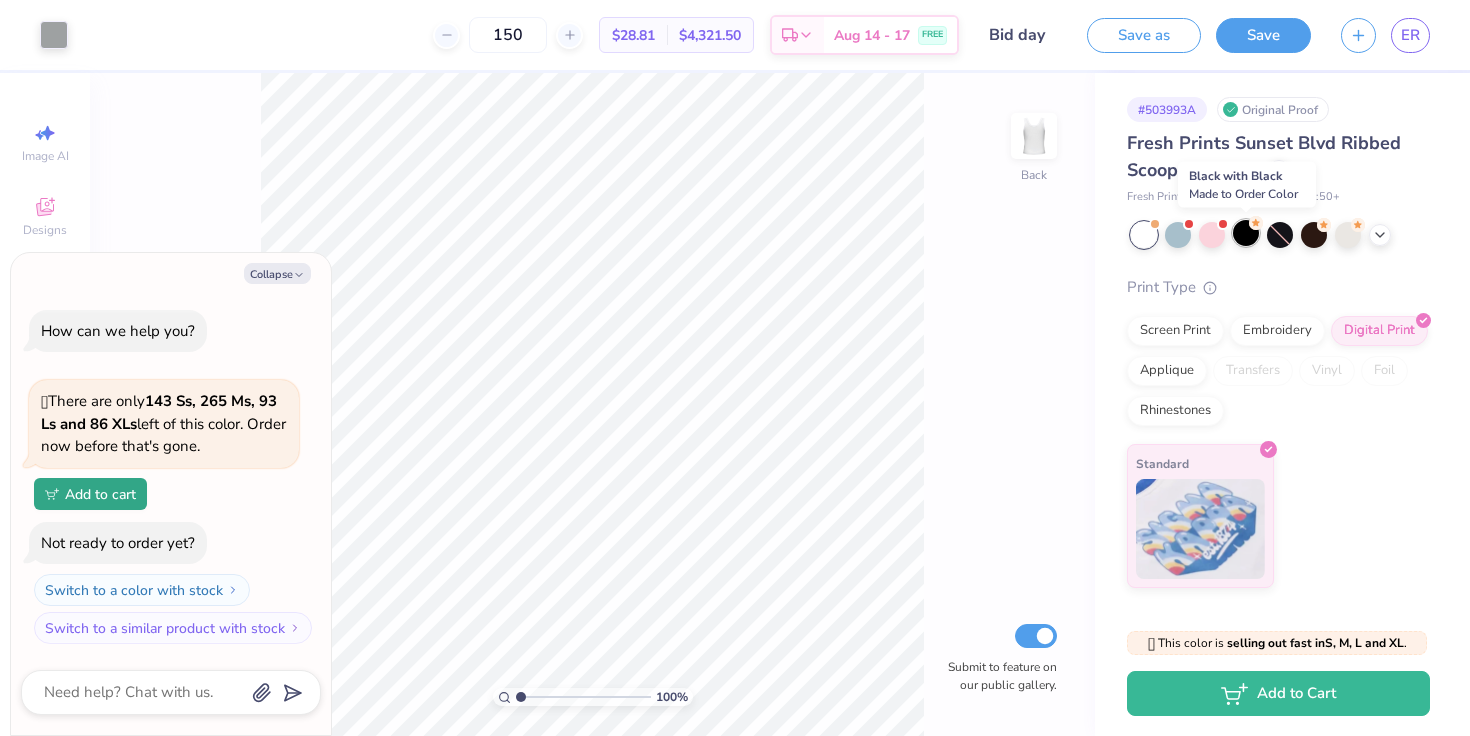 click at bounding box center (1246, 233) 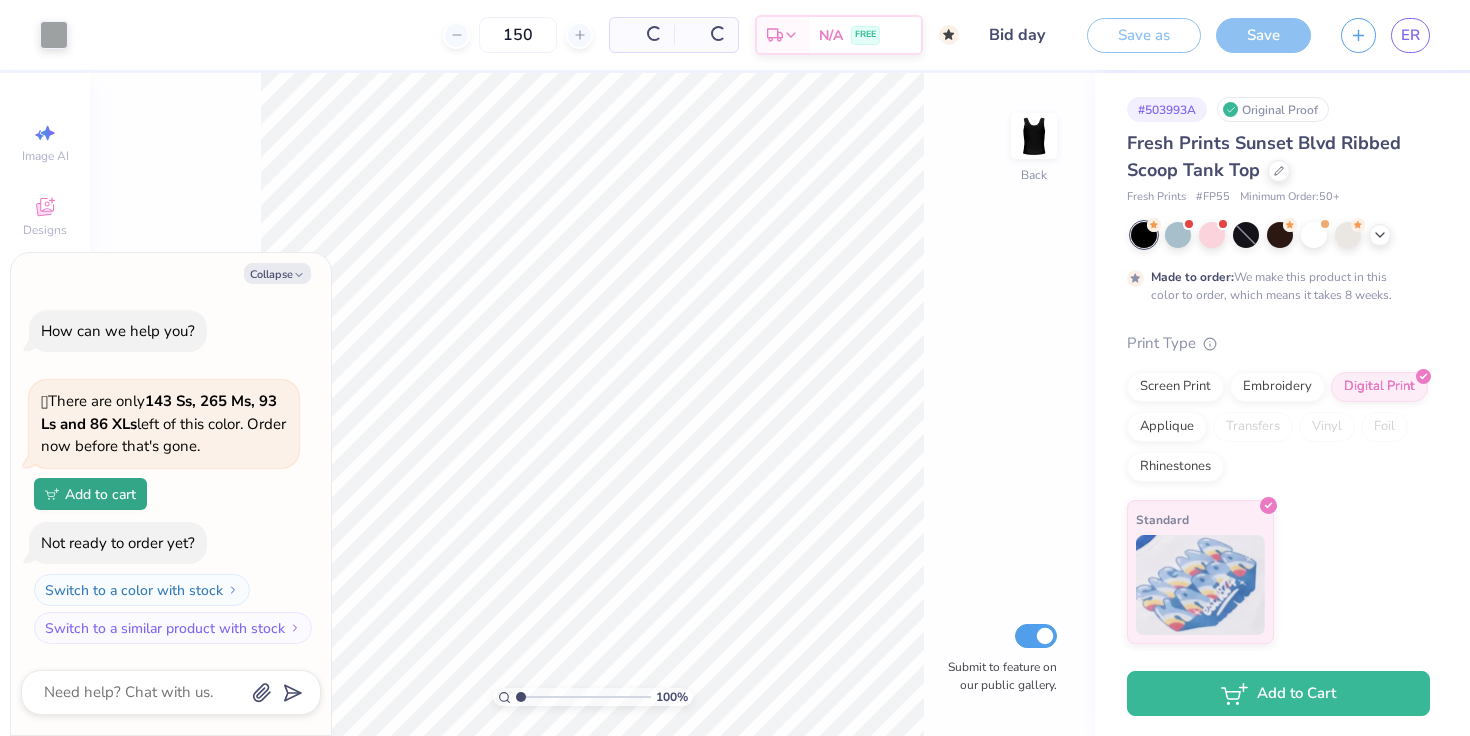 type on "x" 